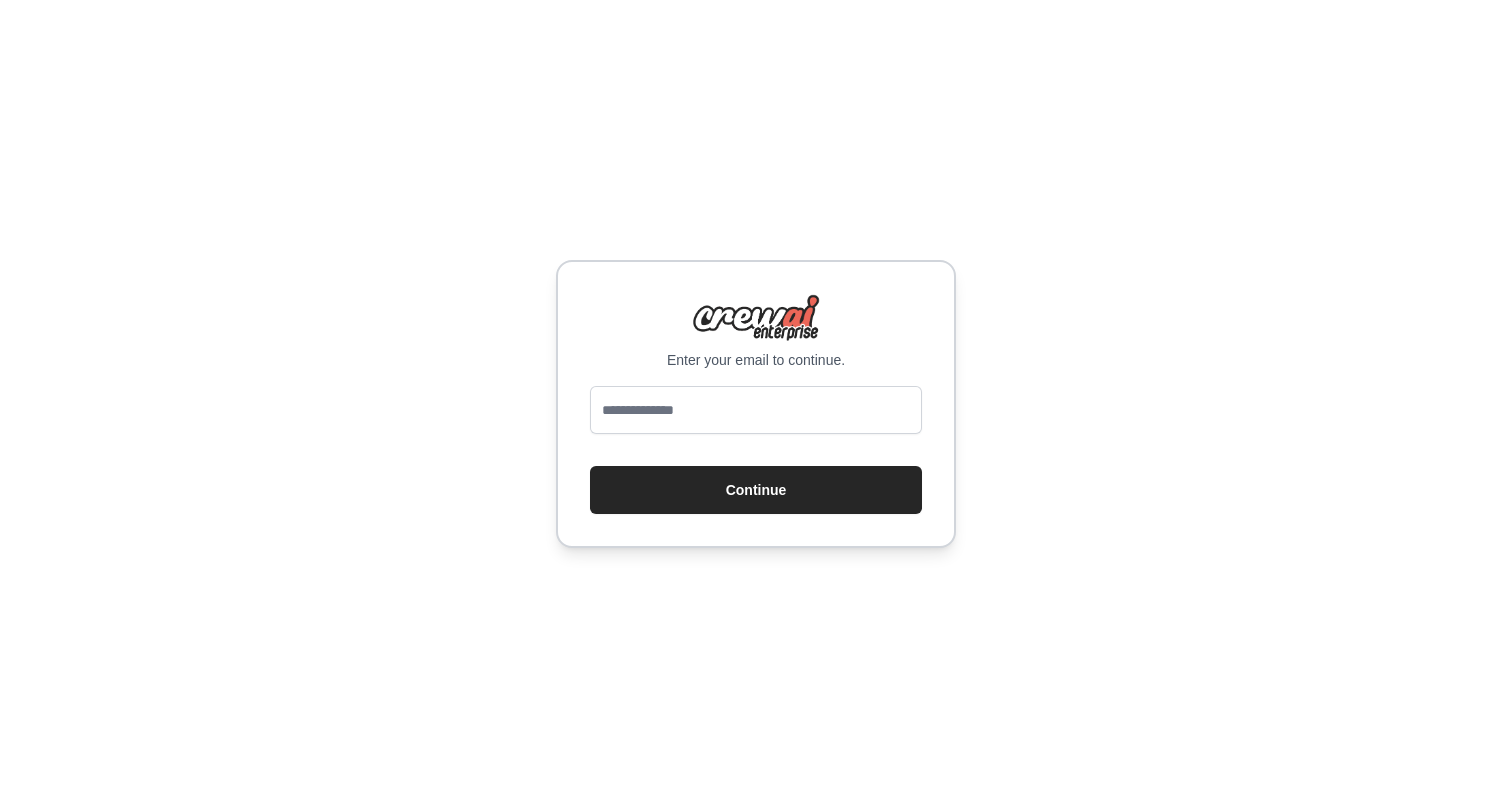 scroll, scrollTop: 0, scrollLeft: 0, axis: both 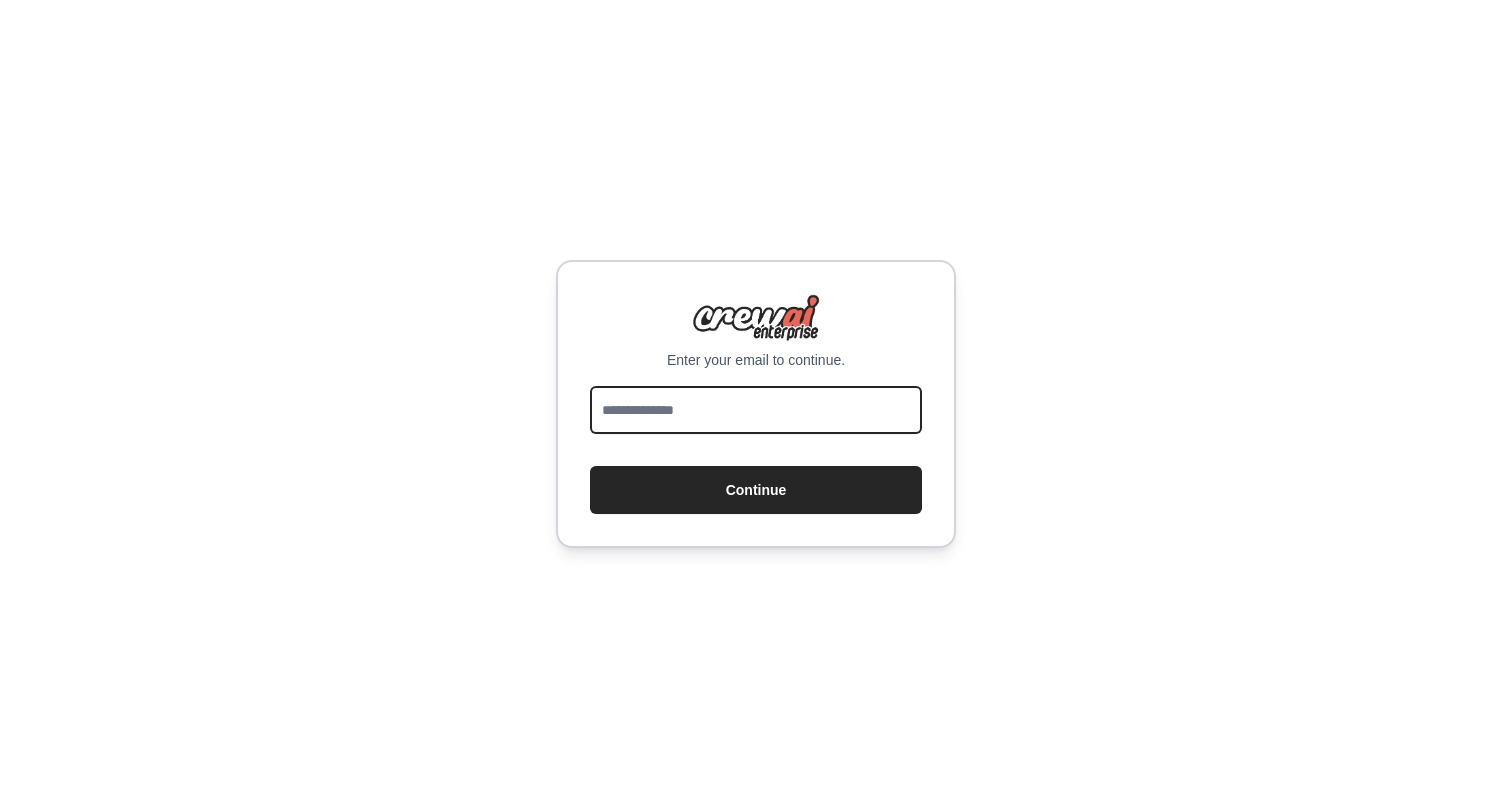 click at bounding box center (756, 410) 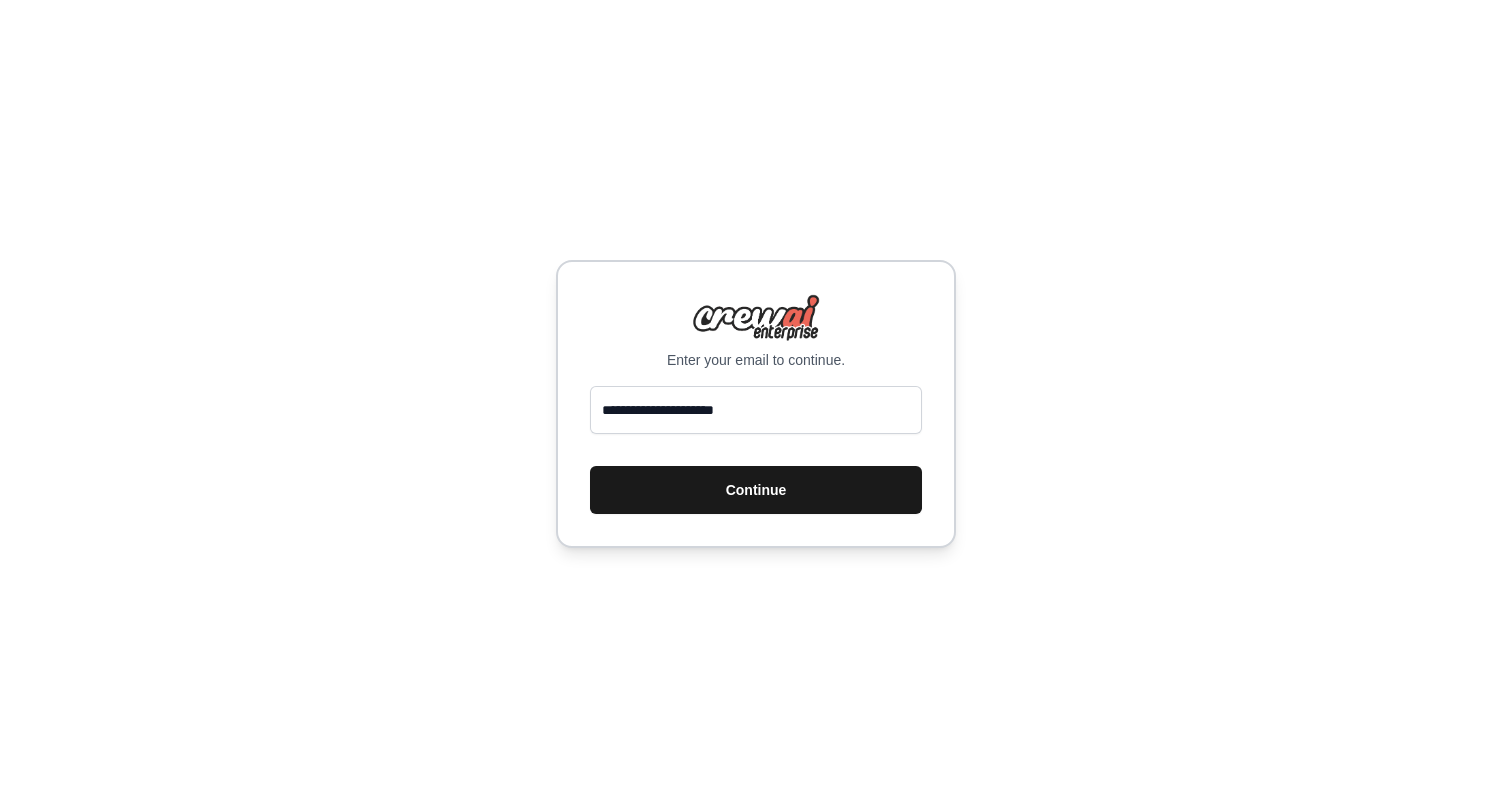 click on "Continue" at bounding box center [756, 490] 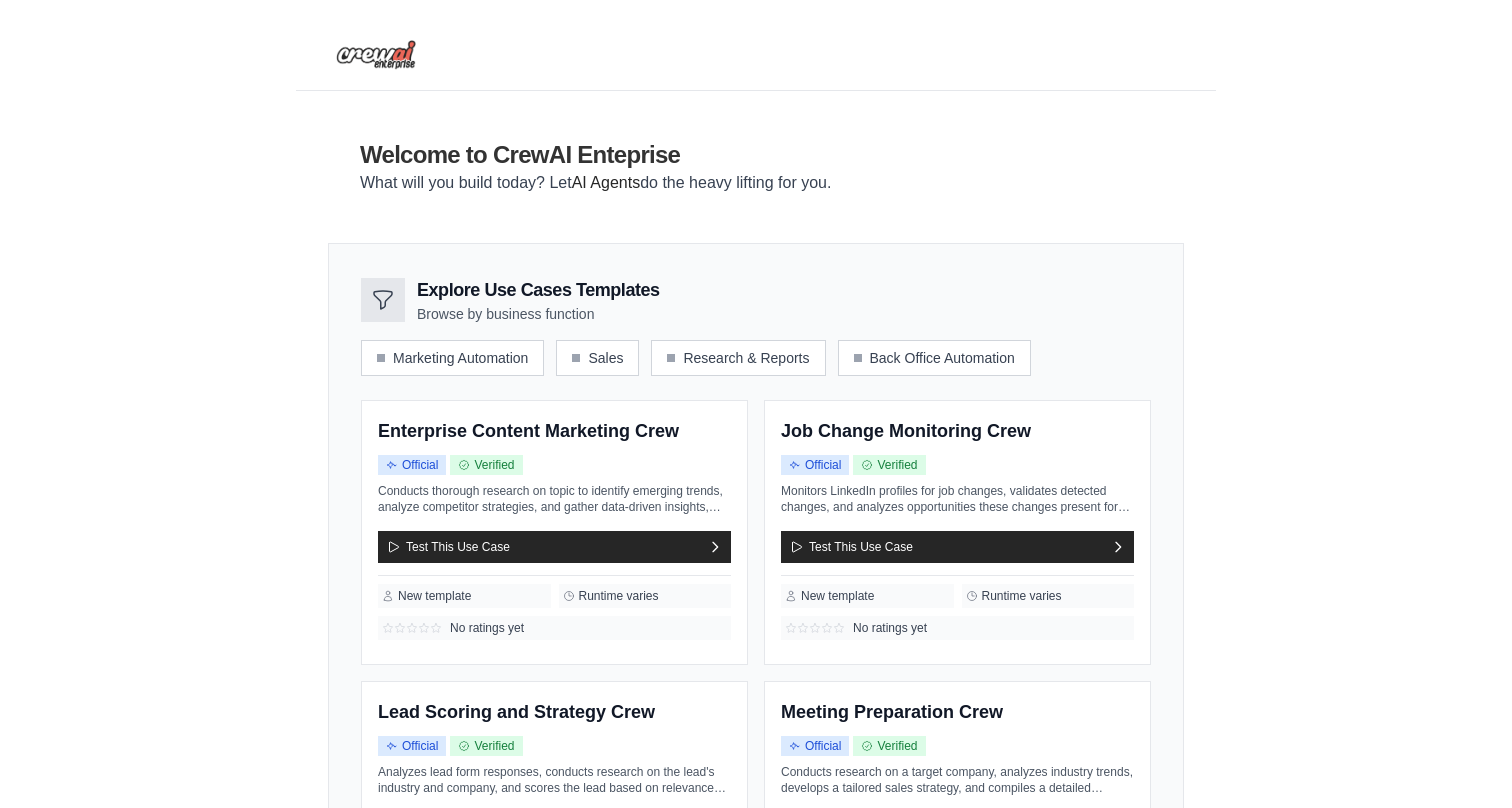 scroll, scrollTop: 0, scrollLeft: 0, axis: both 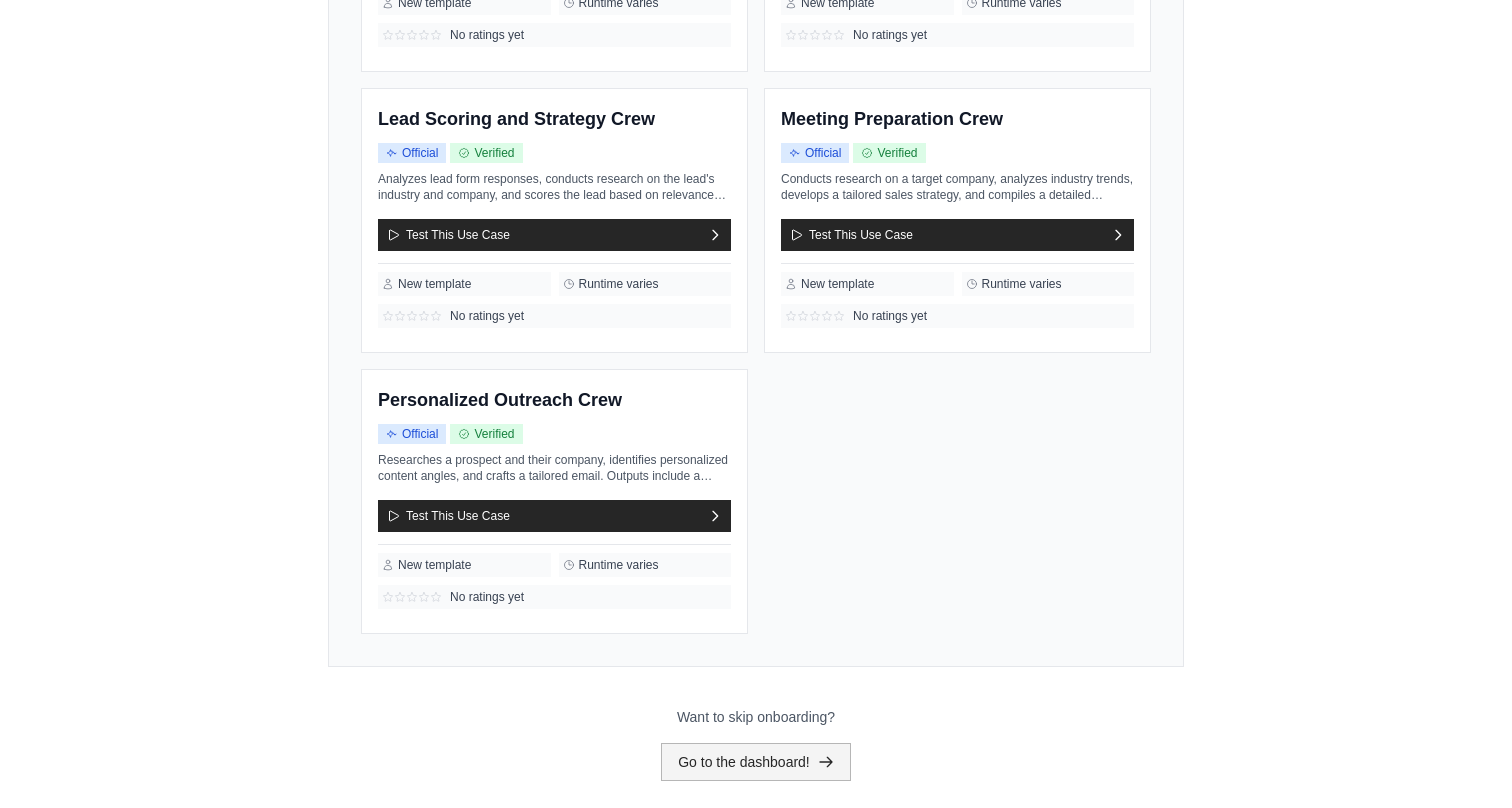 click on "Go to the dashboard!" at bounding box center (756, 762) 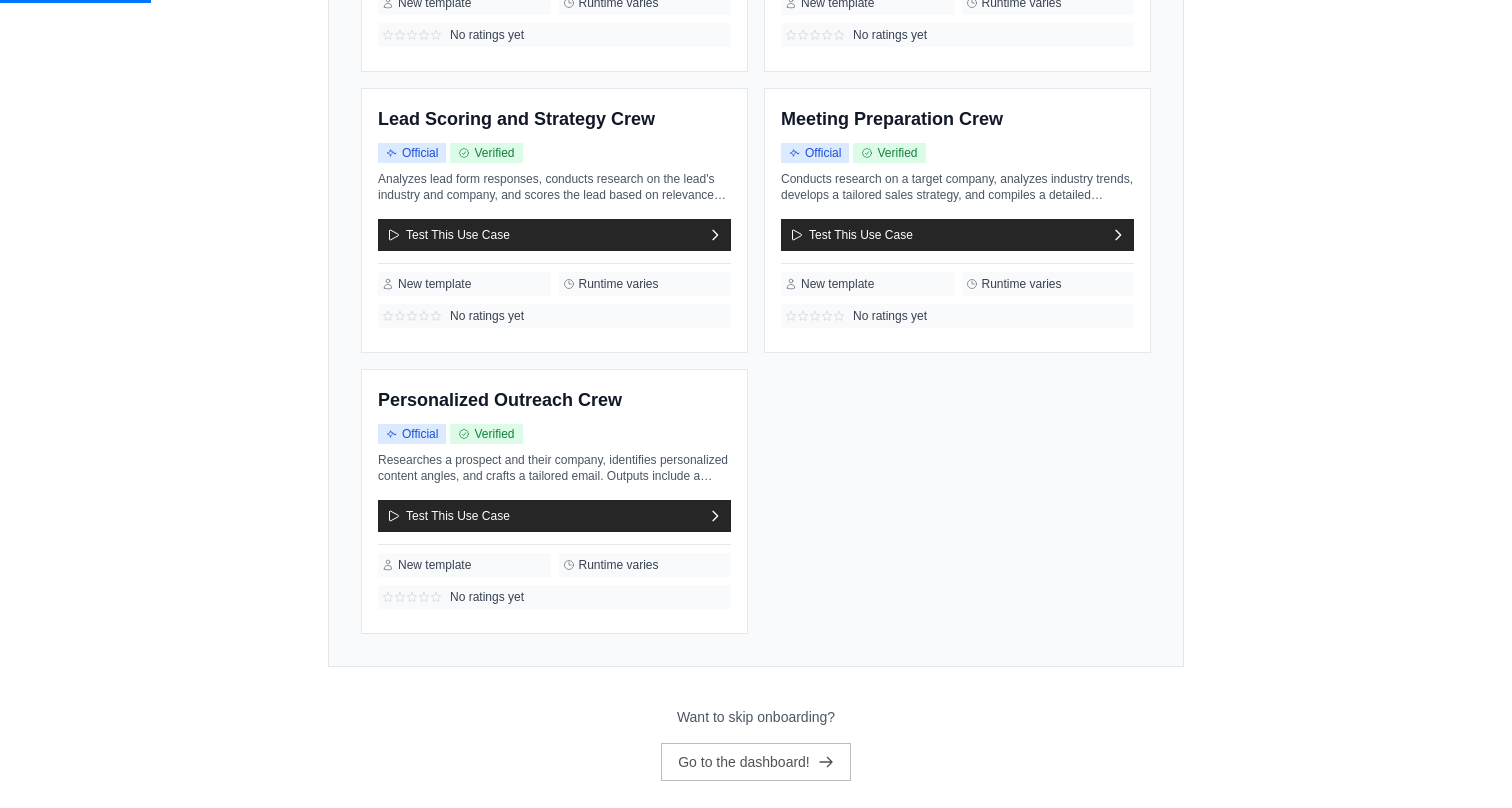 scroll, scrollTop: 0, scrollLeft: 0, axis: both 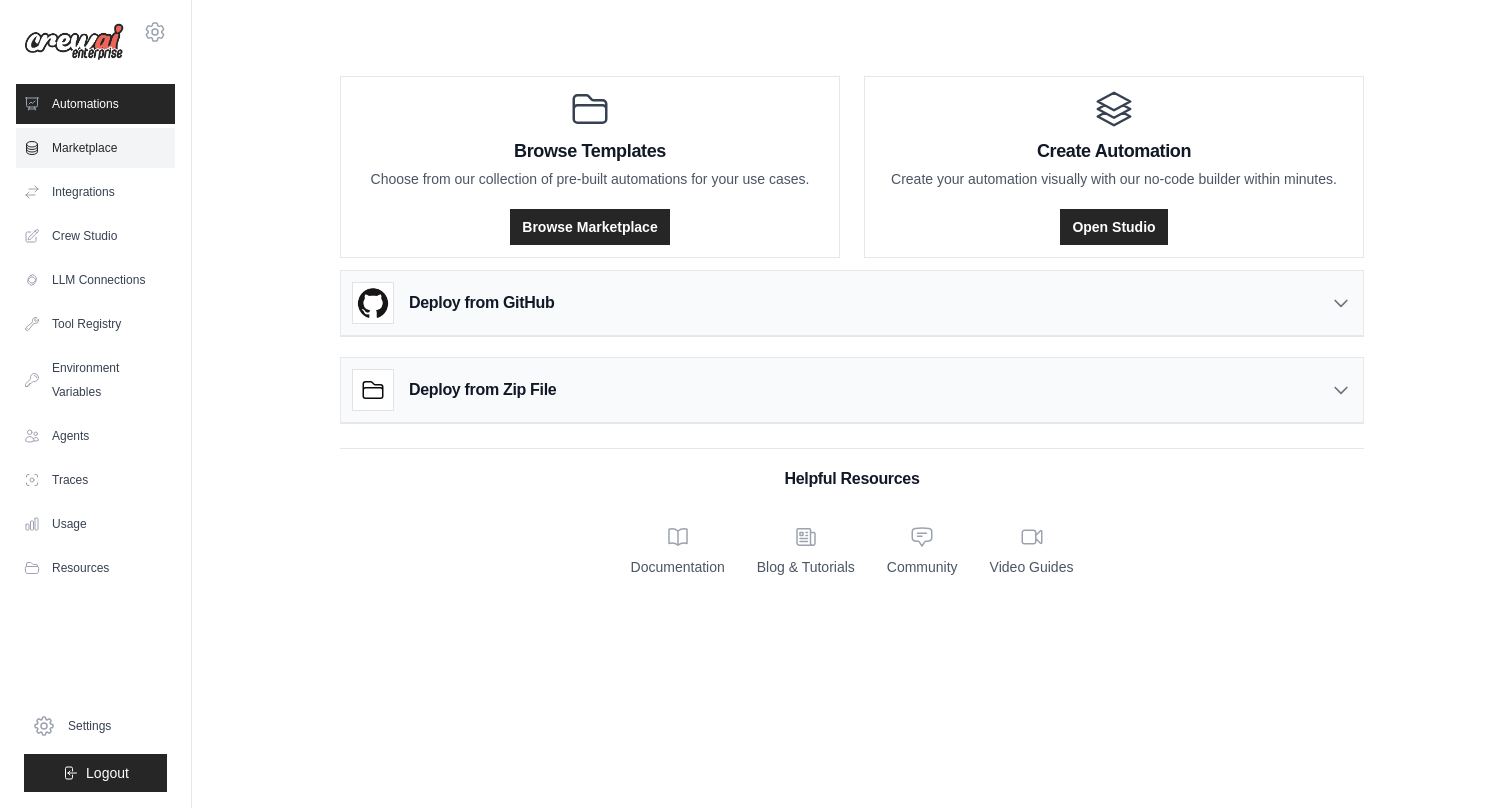 click on "Marketplace" at bounding box center (95, 148) 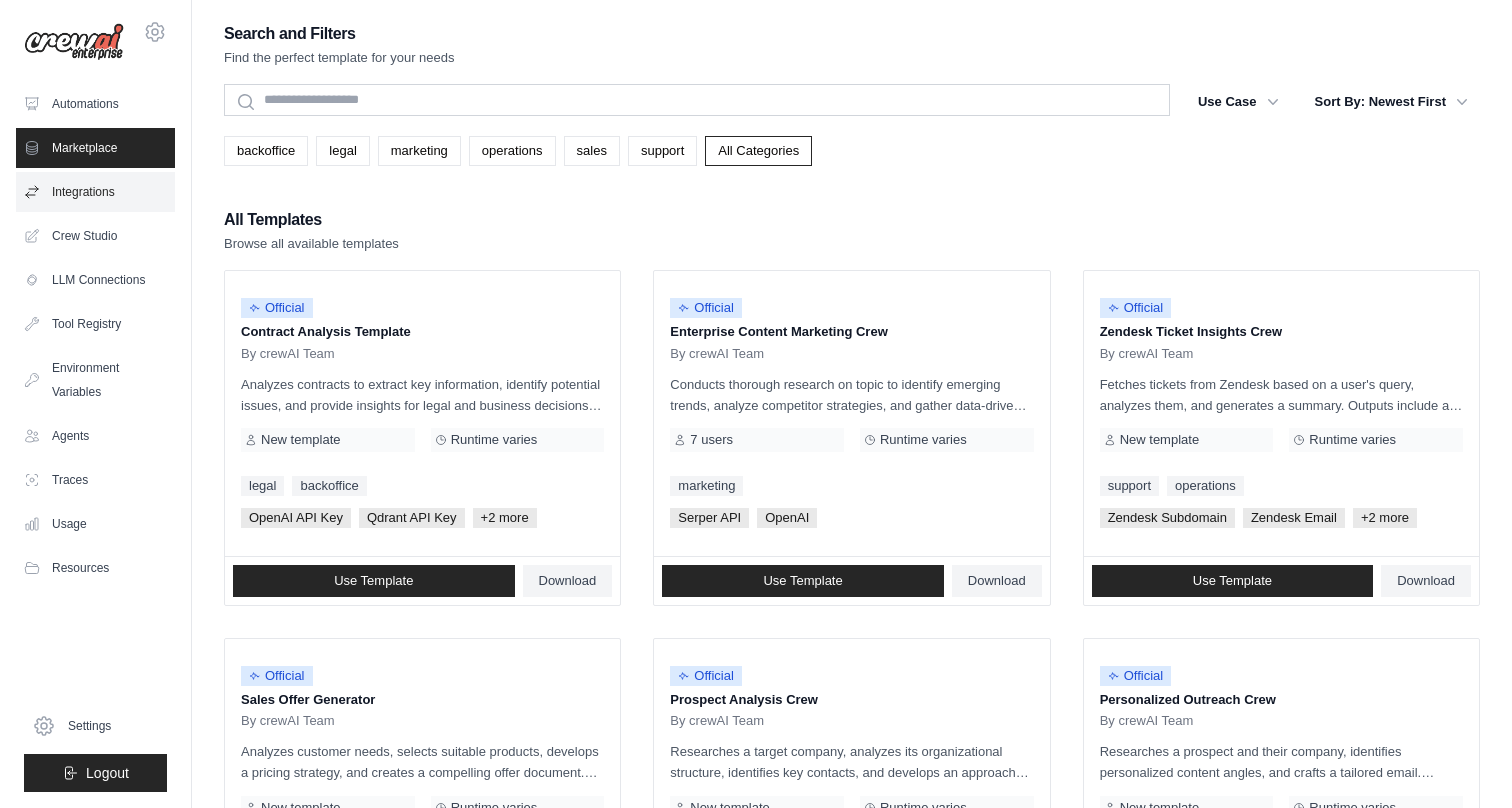click on "Integrations" at bounding box center [95, 192] 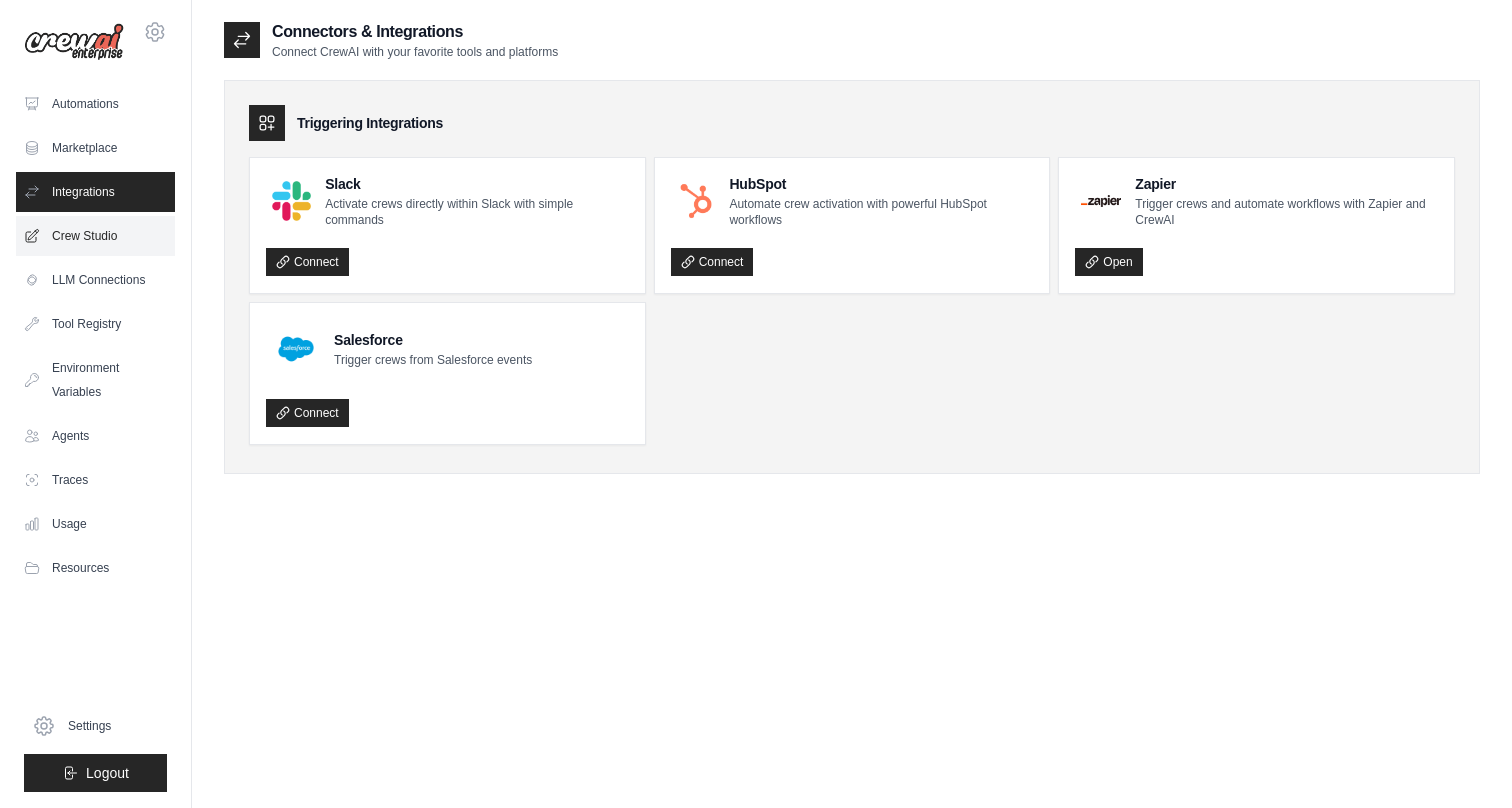 click on "Crew Studio" at bounding box center (95, 236) 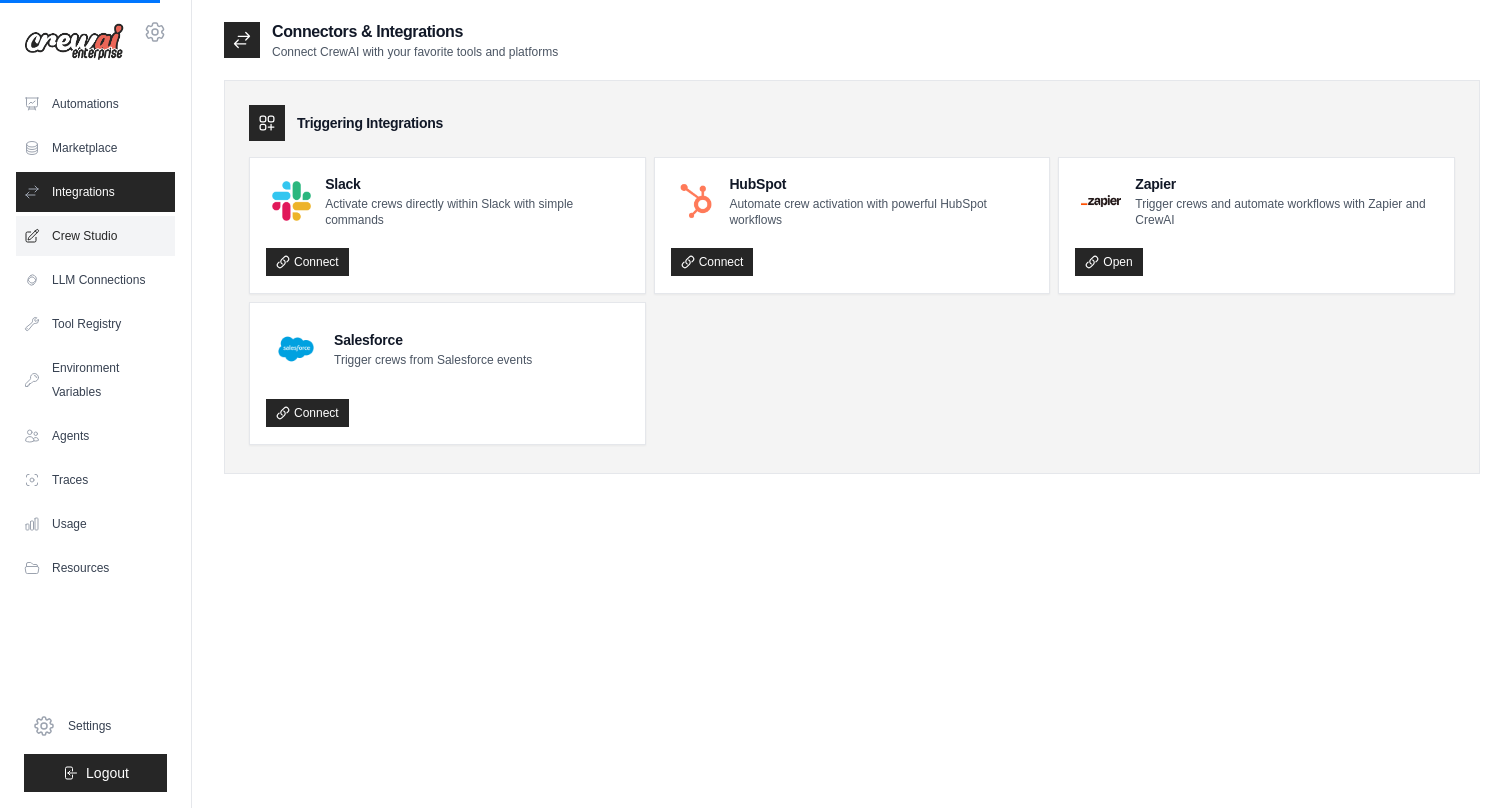 click on "Crew Studio" at bounding box center (95, 236) 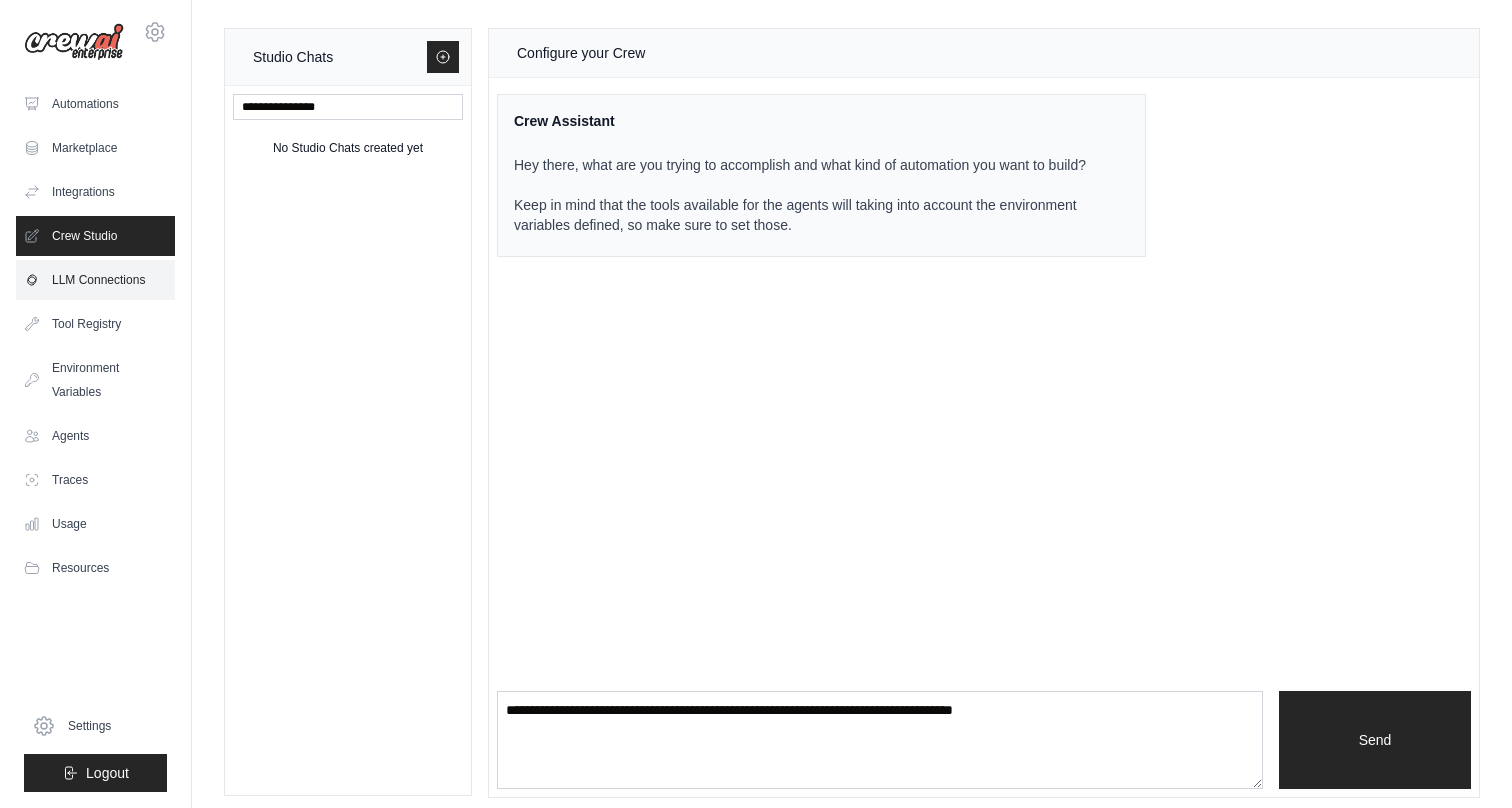 click on "LLM Connections" at bounding box center [95, 280] 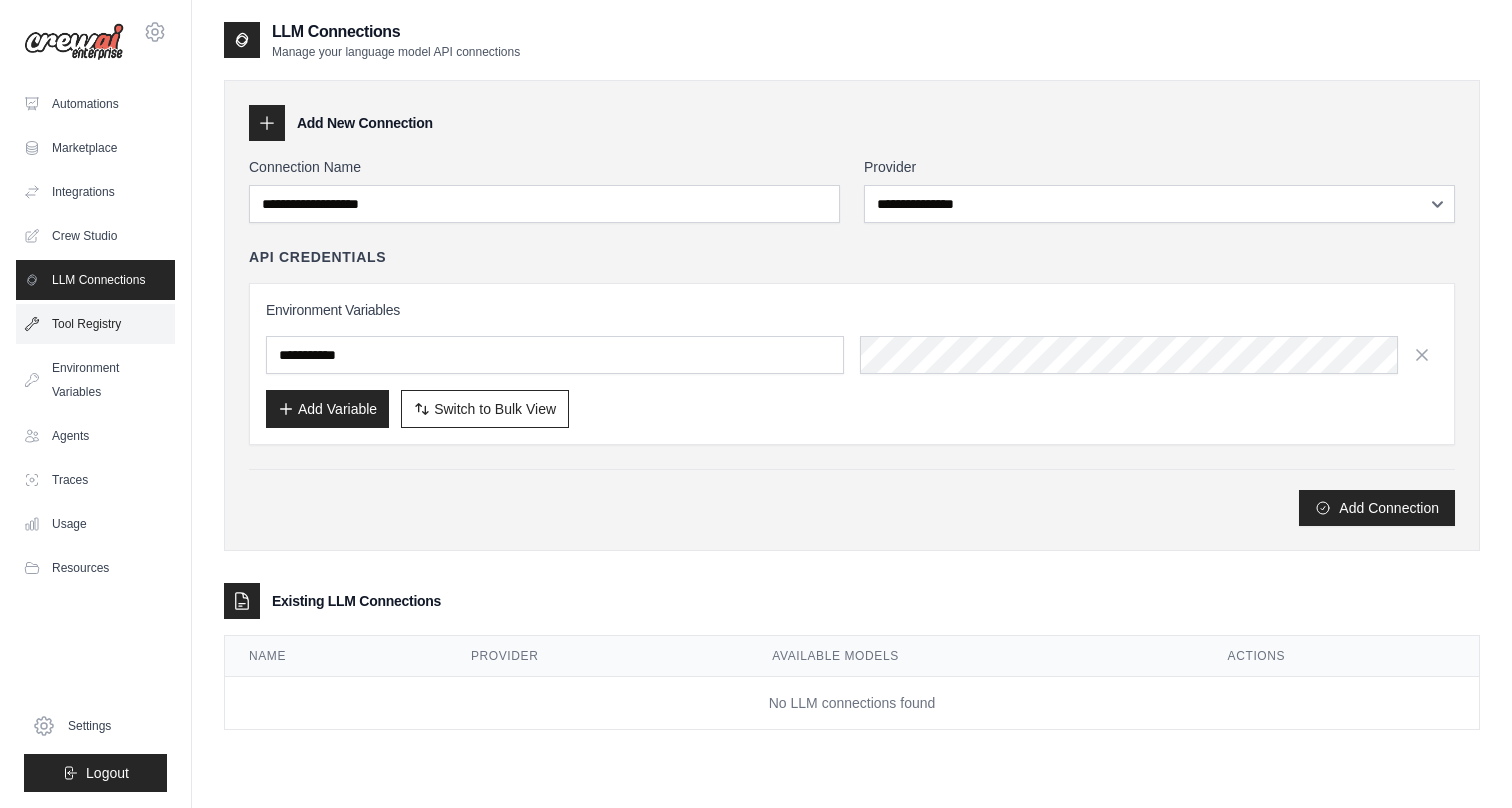 click on "Tool Registry" at bounding box center [95, 324] 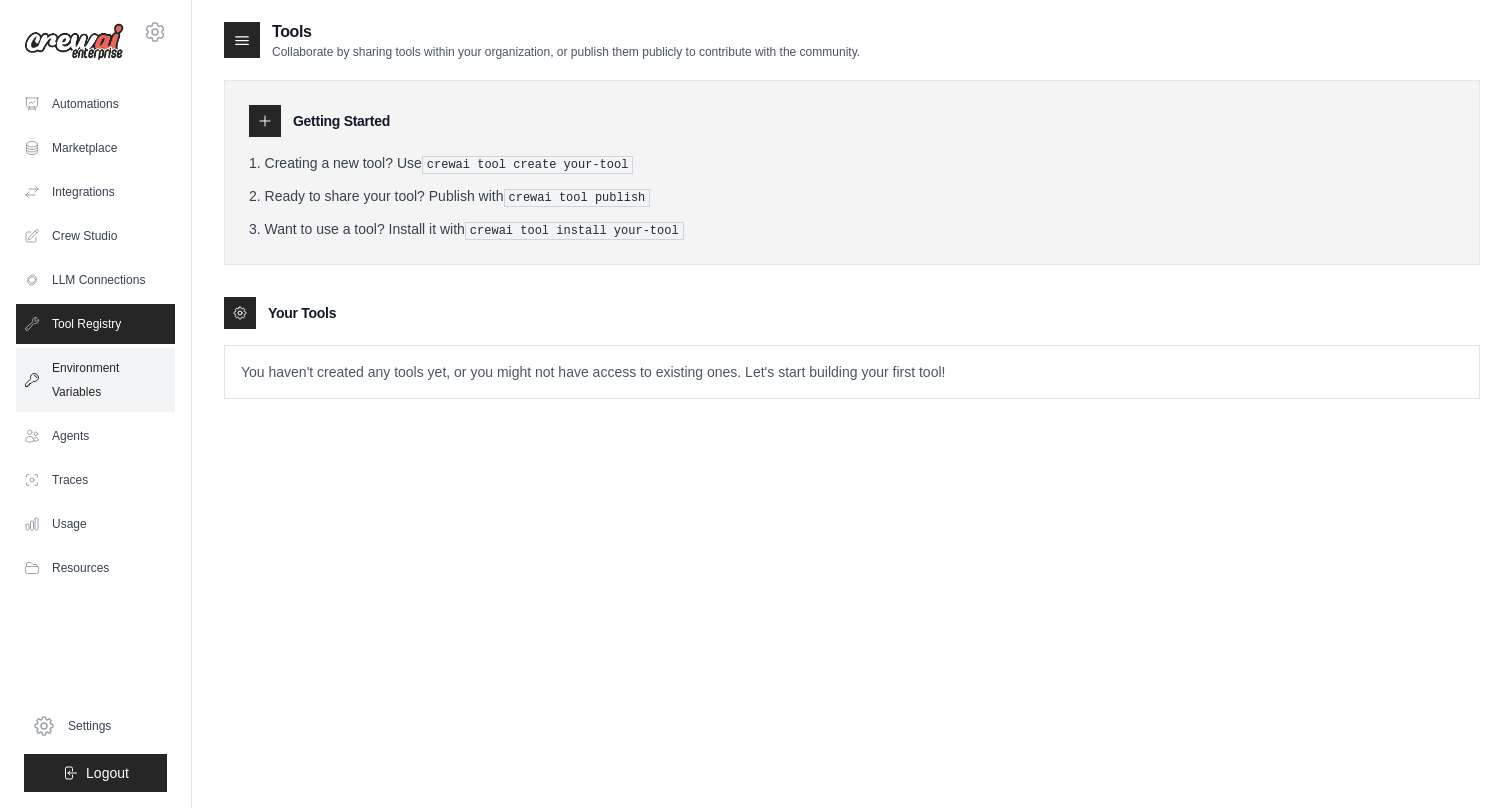 click on "Environment Variables" at bounding box center [95, 380] 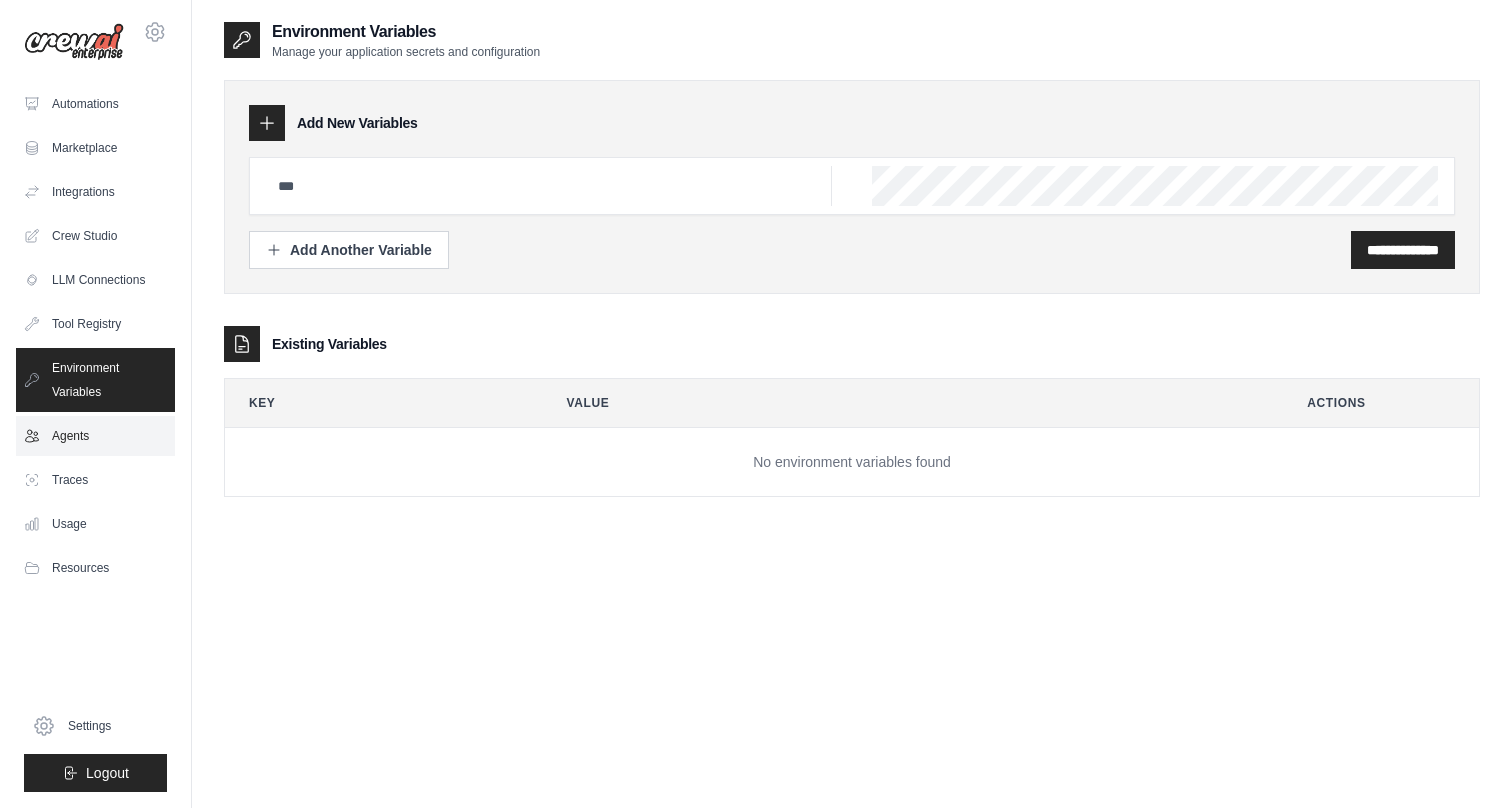click on "Agents" at bounding box center (95, 436) 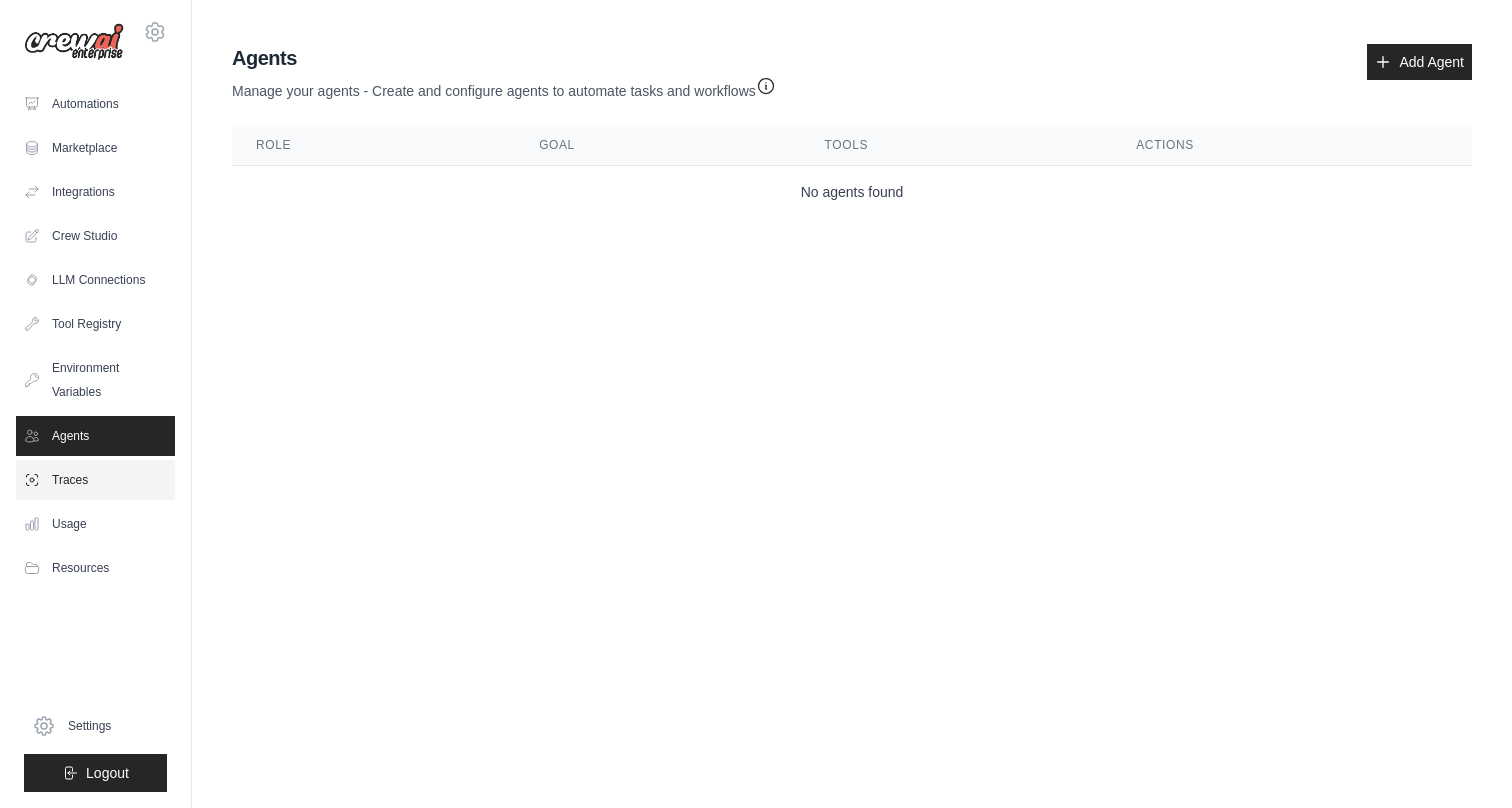 click on "Traces" at bounding box center [95, 480] 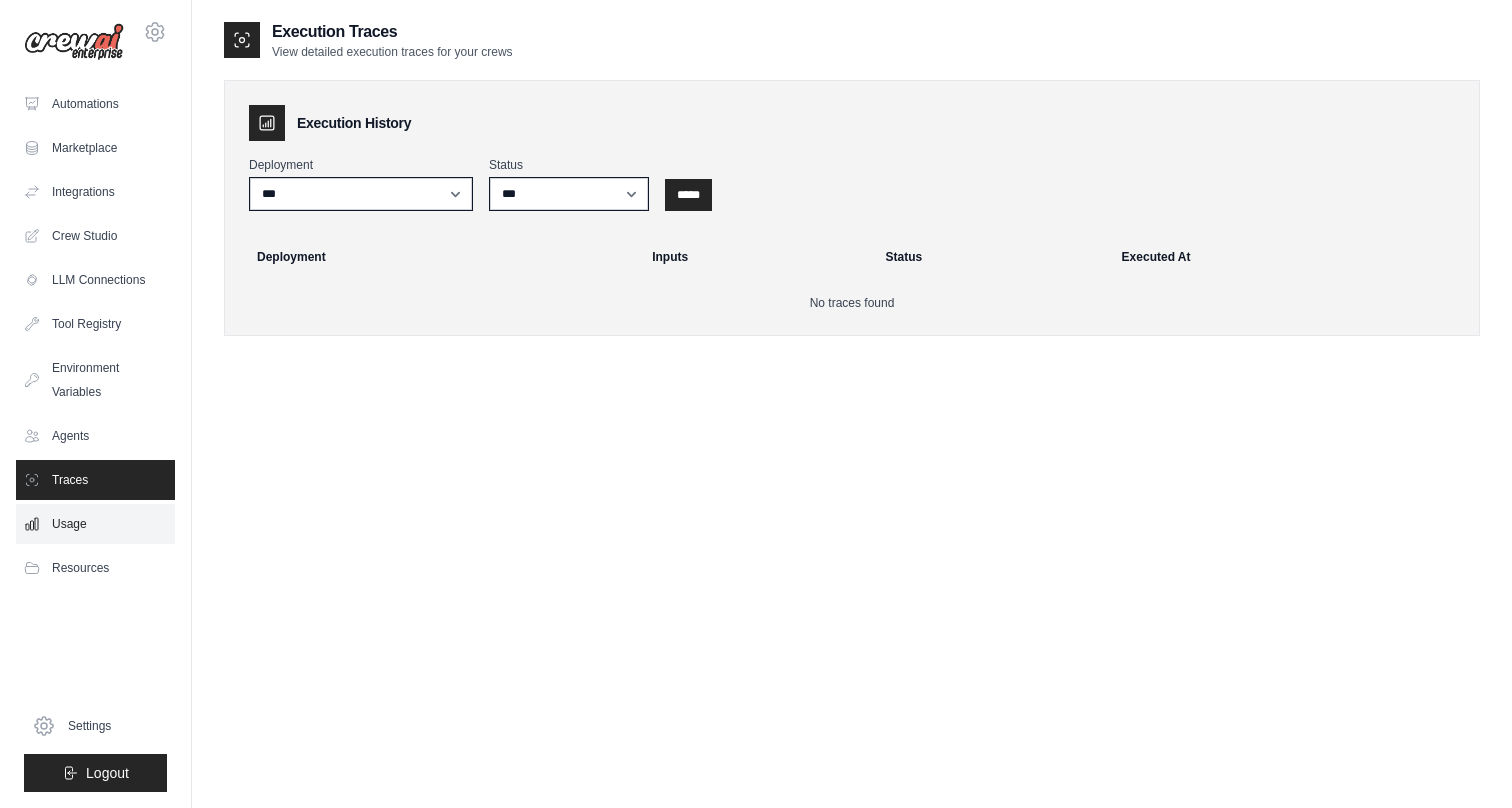 click on "Usage" at bounding box center [95, 524] 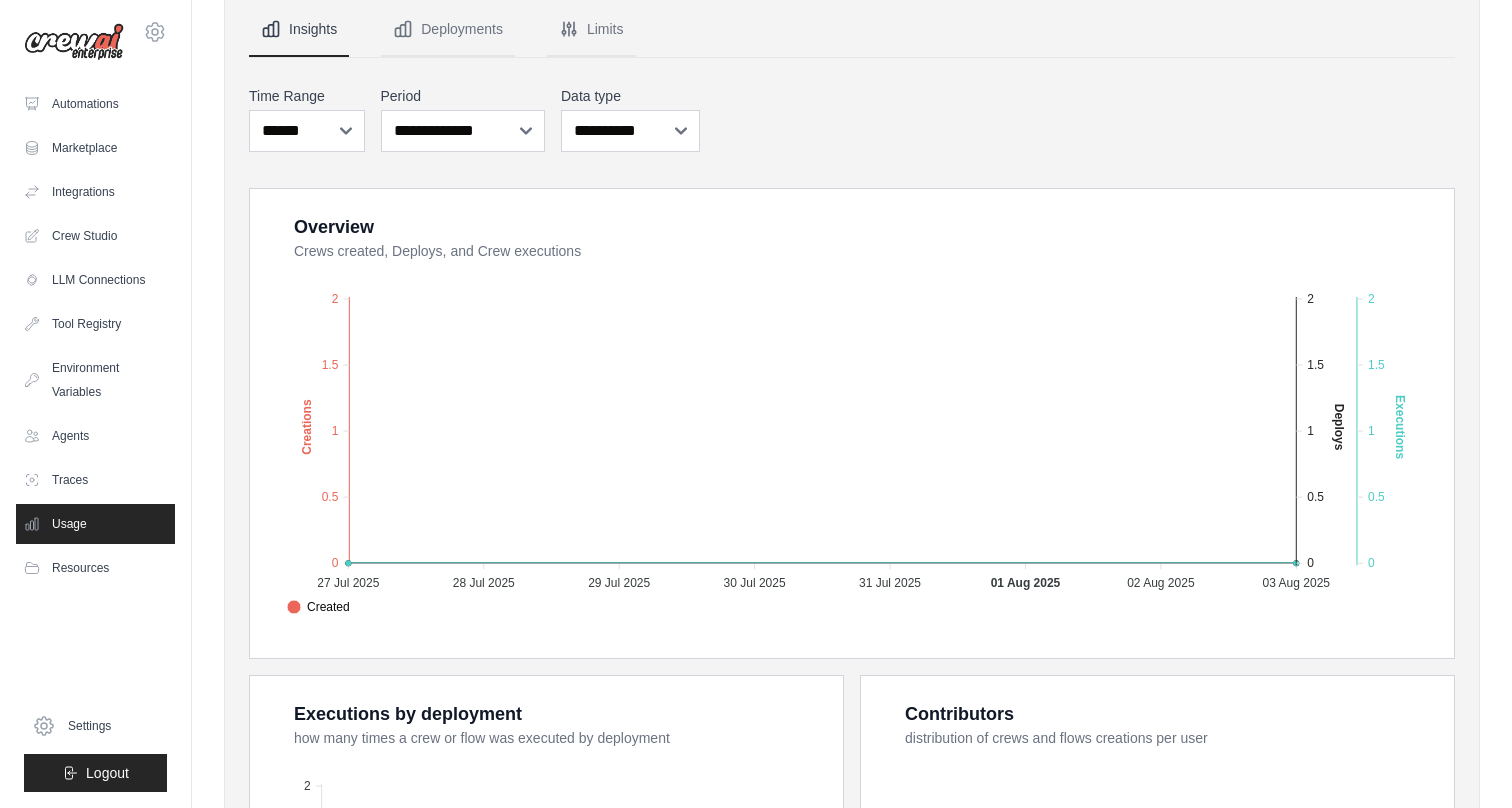 scroll, scrollTop: 0, scrollLeft: 0, axis: both 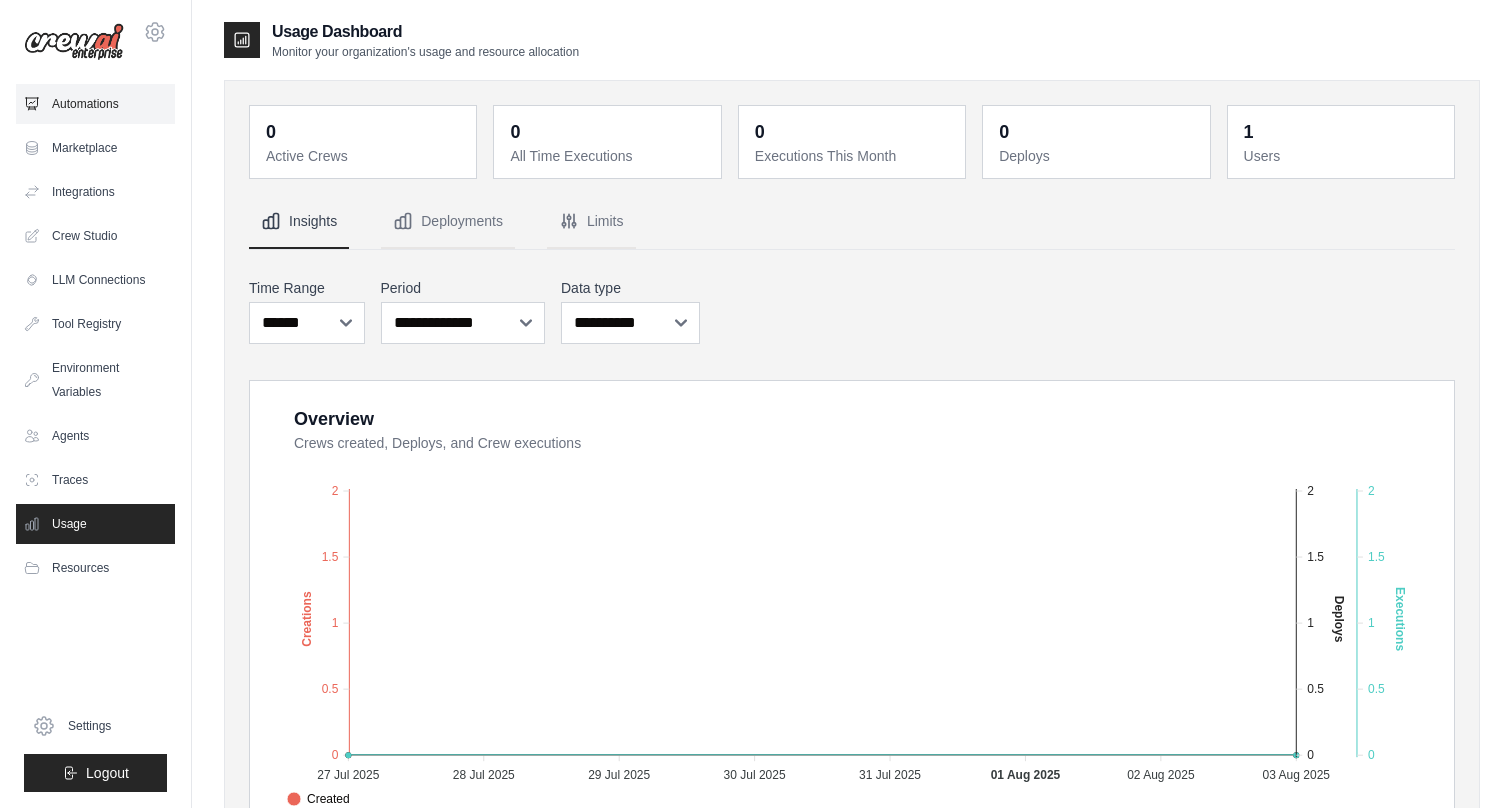 click on "Automations" at bounding box center [95, 104] 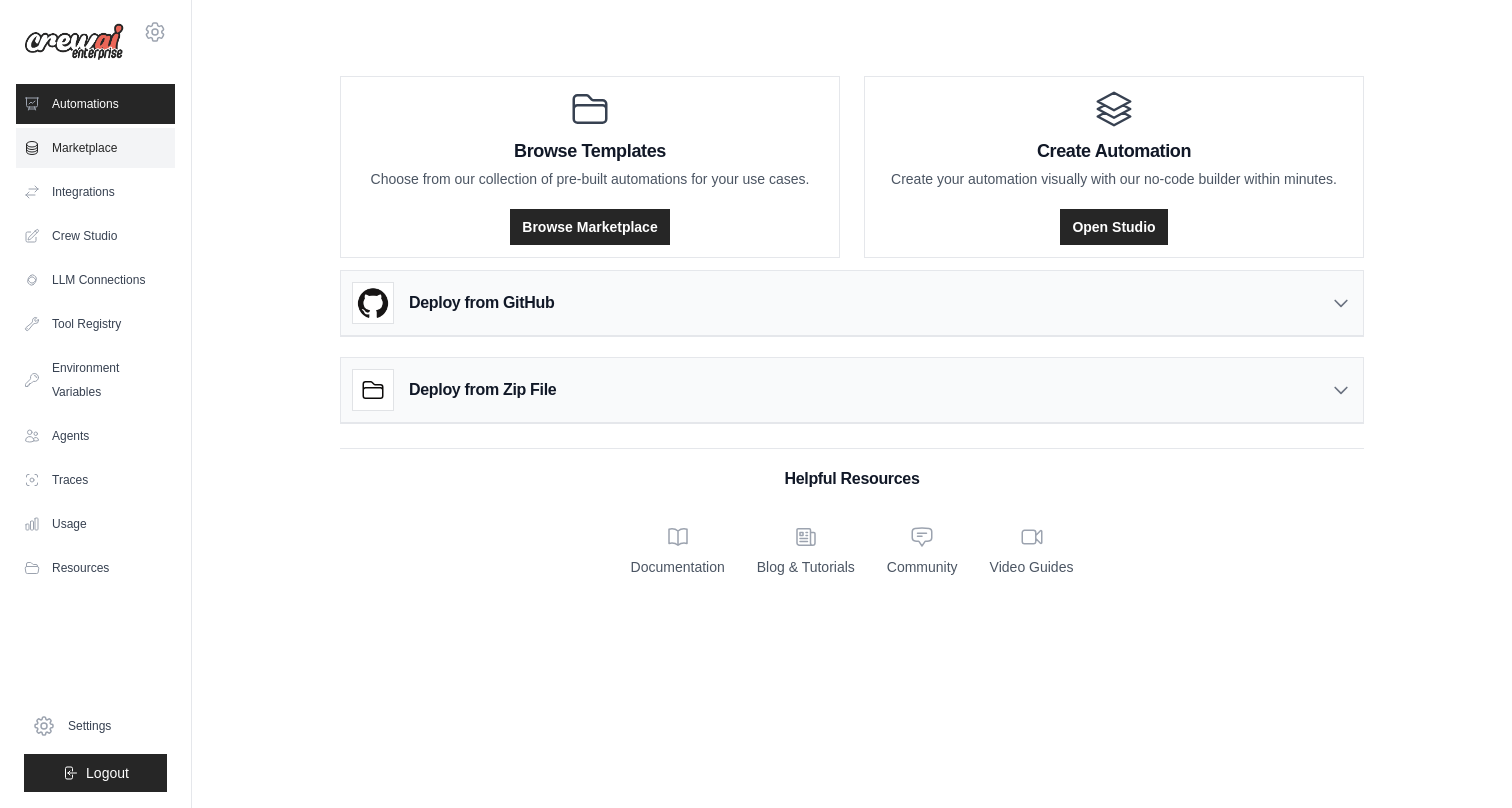 click on "Marketplace" at bounding box center [95, 148] 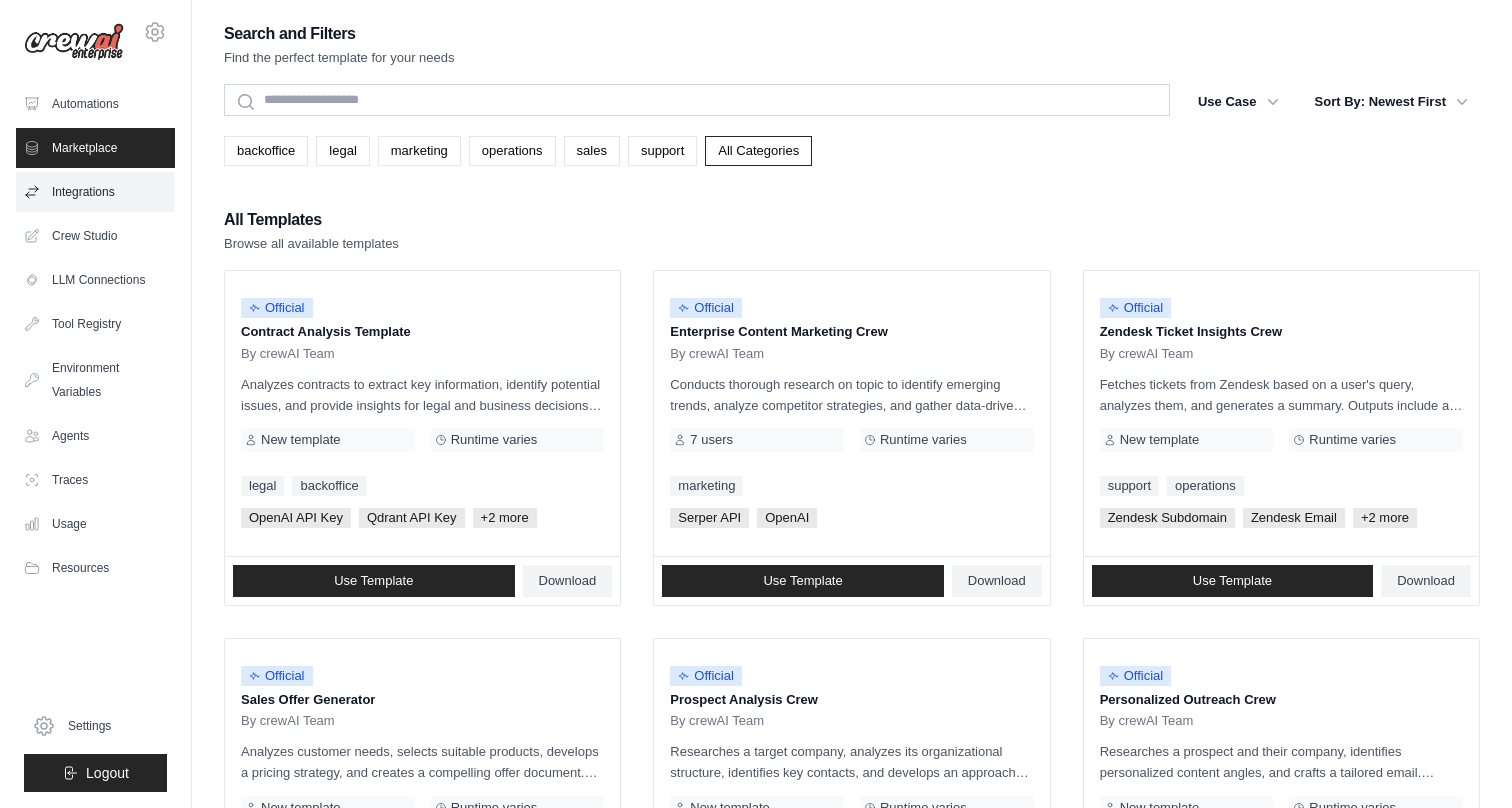 click on "Integrations" at bounding box center (95, 192) 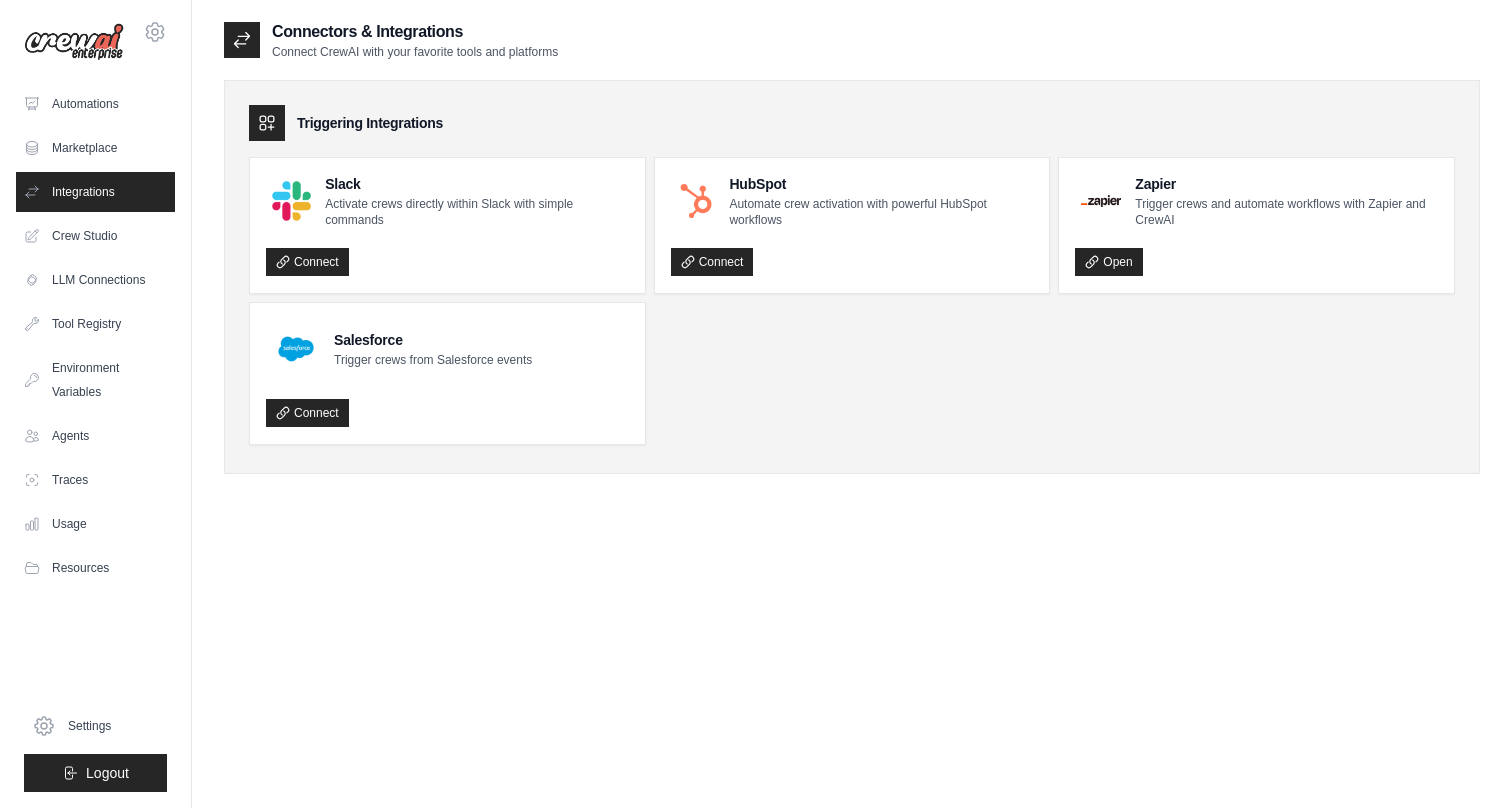 click on "Connect" at bounding box center [447, 256] 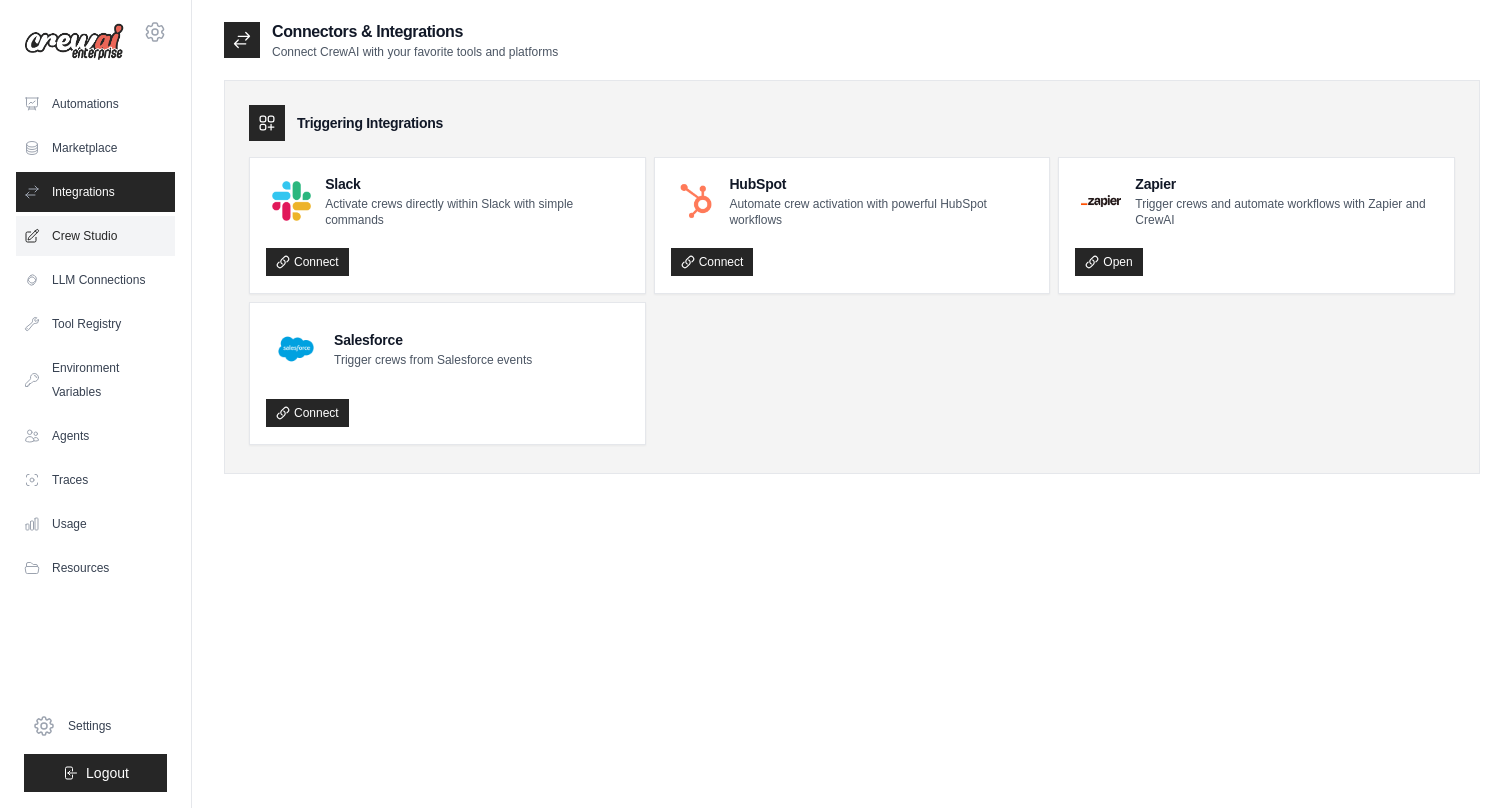 click on "Crew Studio" at bounding box center [95, 236] 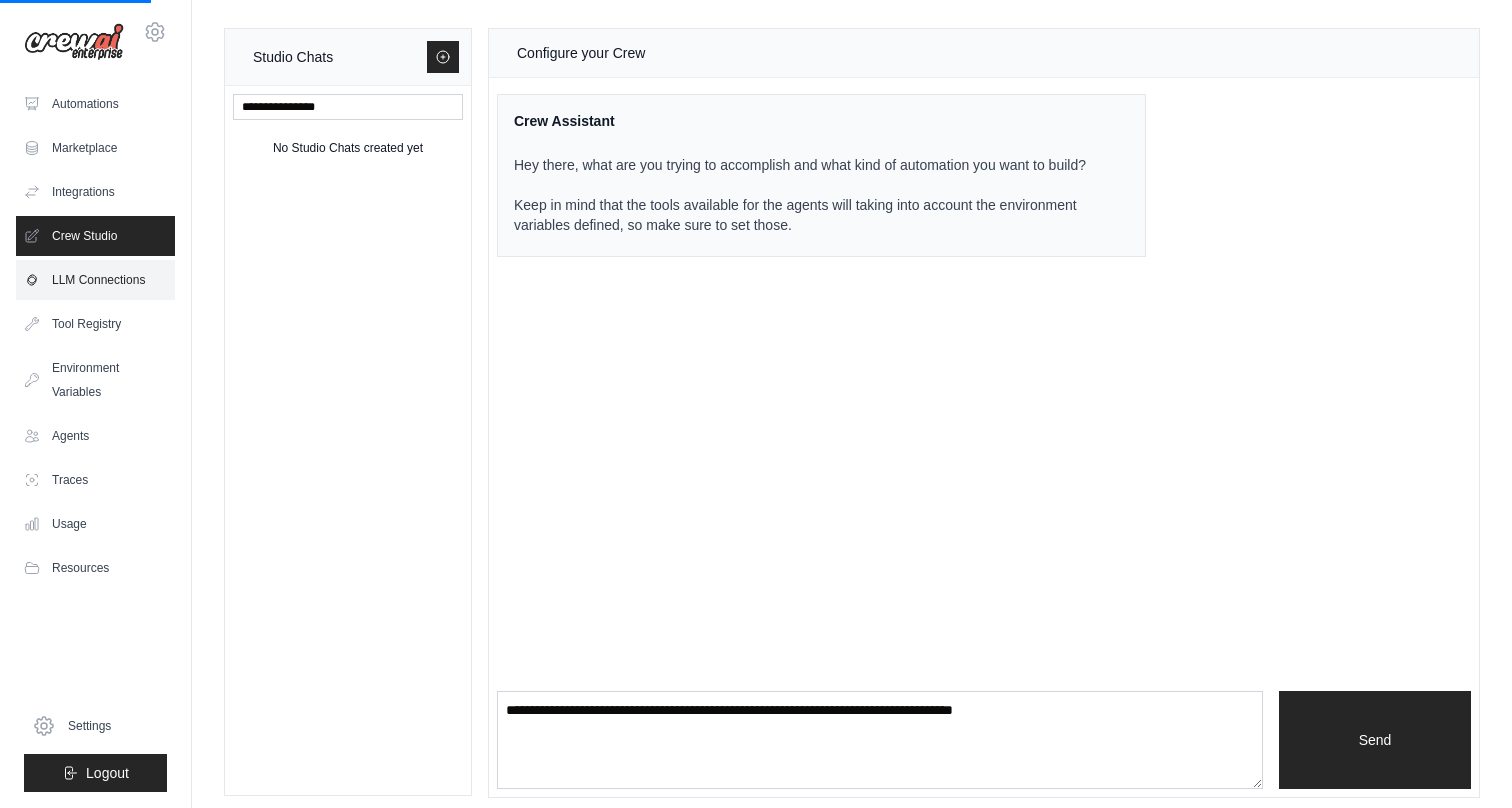click on "LLM Connections" at bounding box center (95, 280) 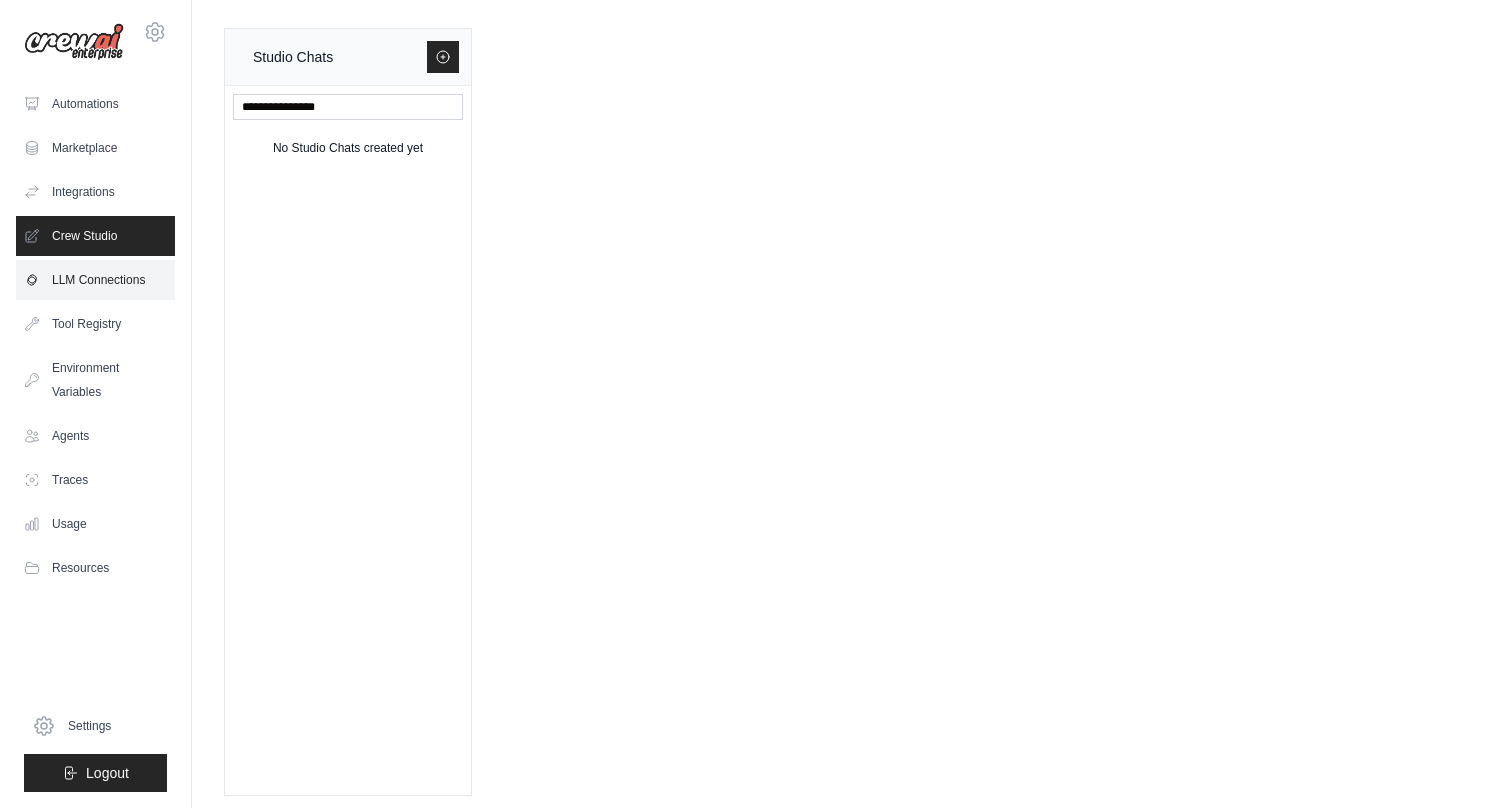 click on "LLM Connections" at bounding box center [95, 280] 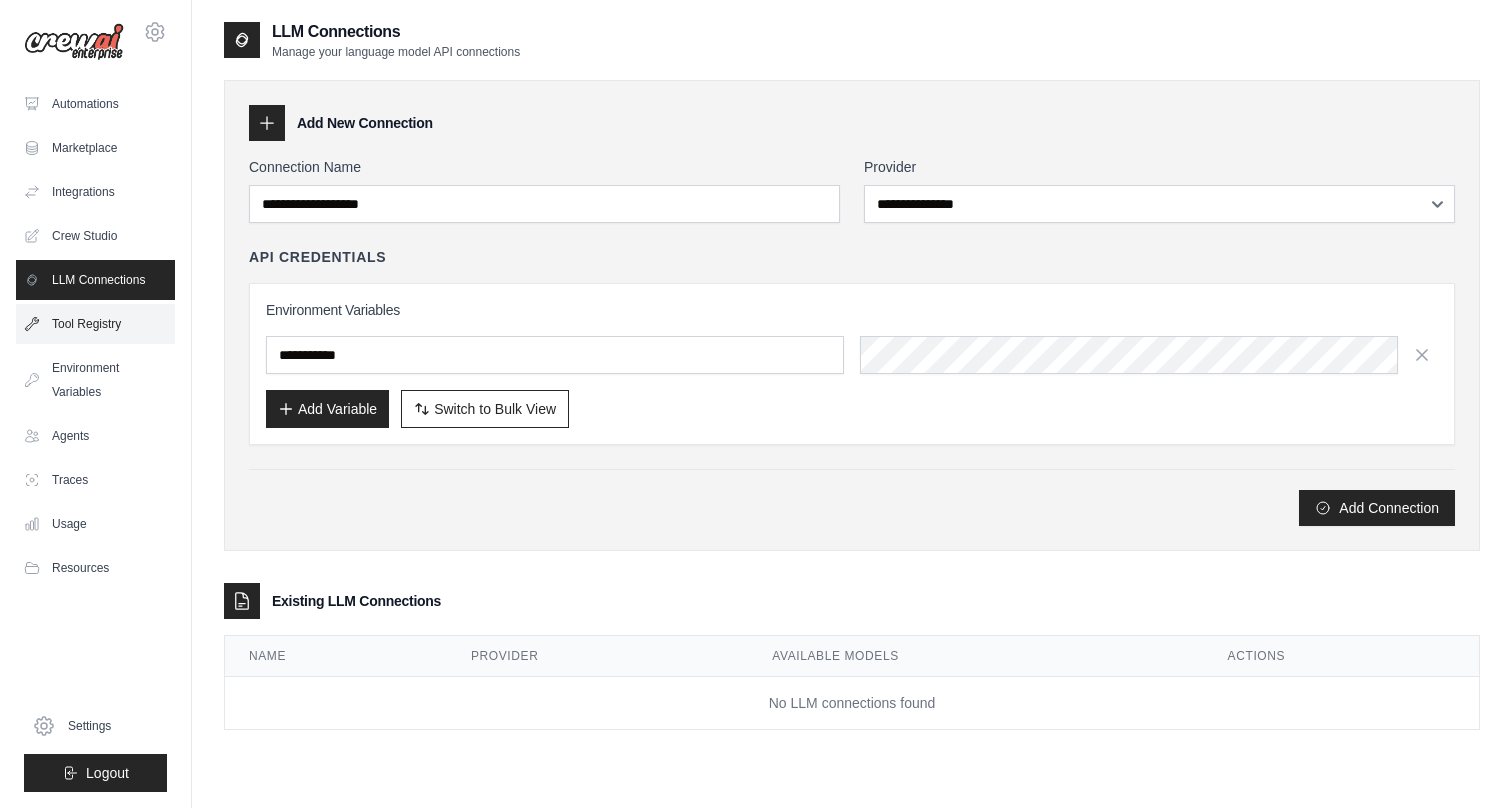 click on "Tool Registry" at bounding box center (95, 324) 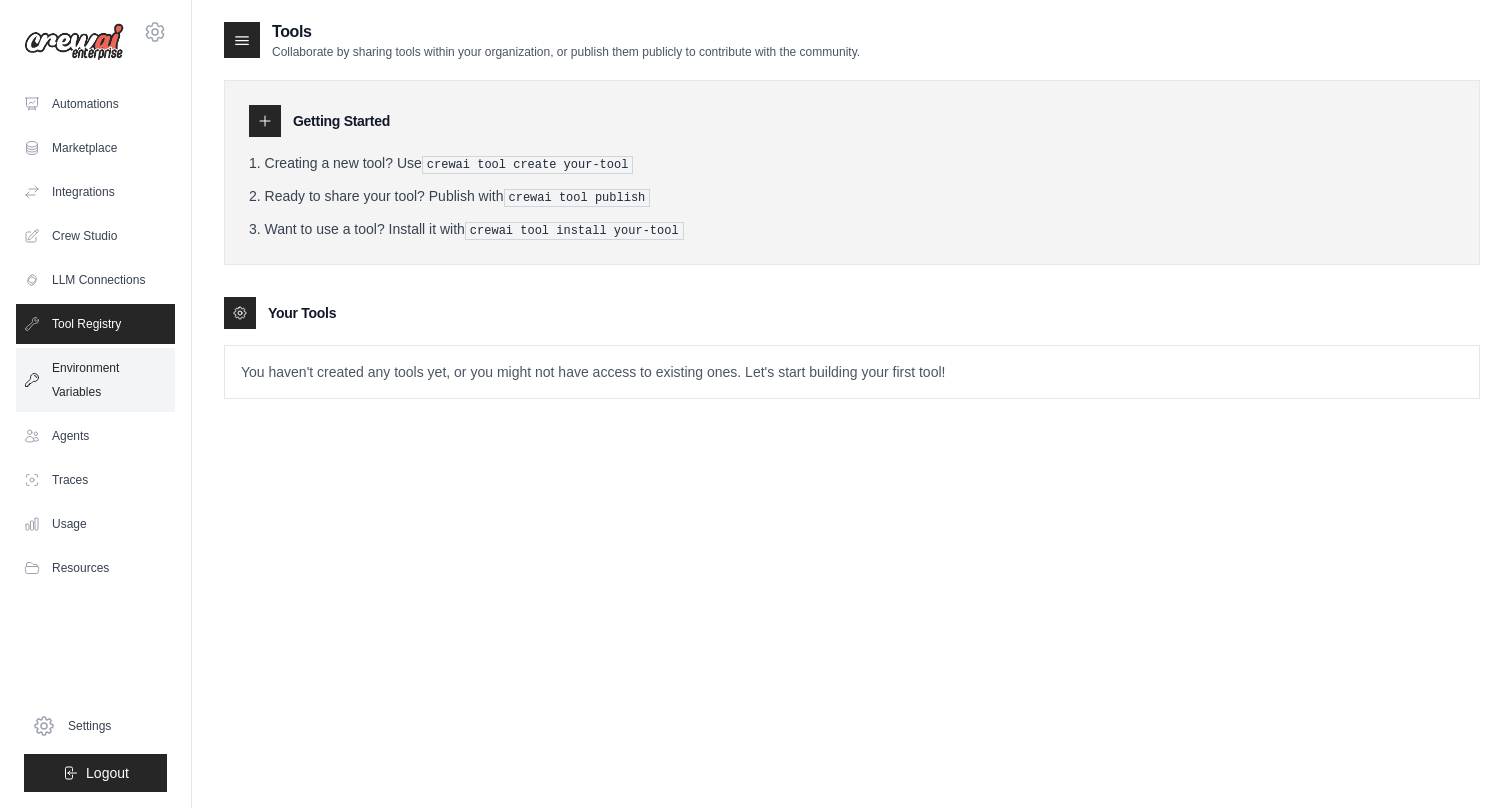 click on "Environment Variables" at bounding box center (95, 380) 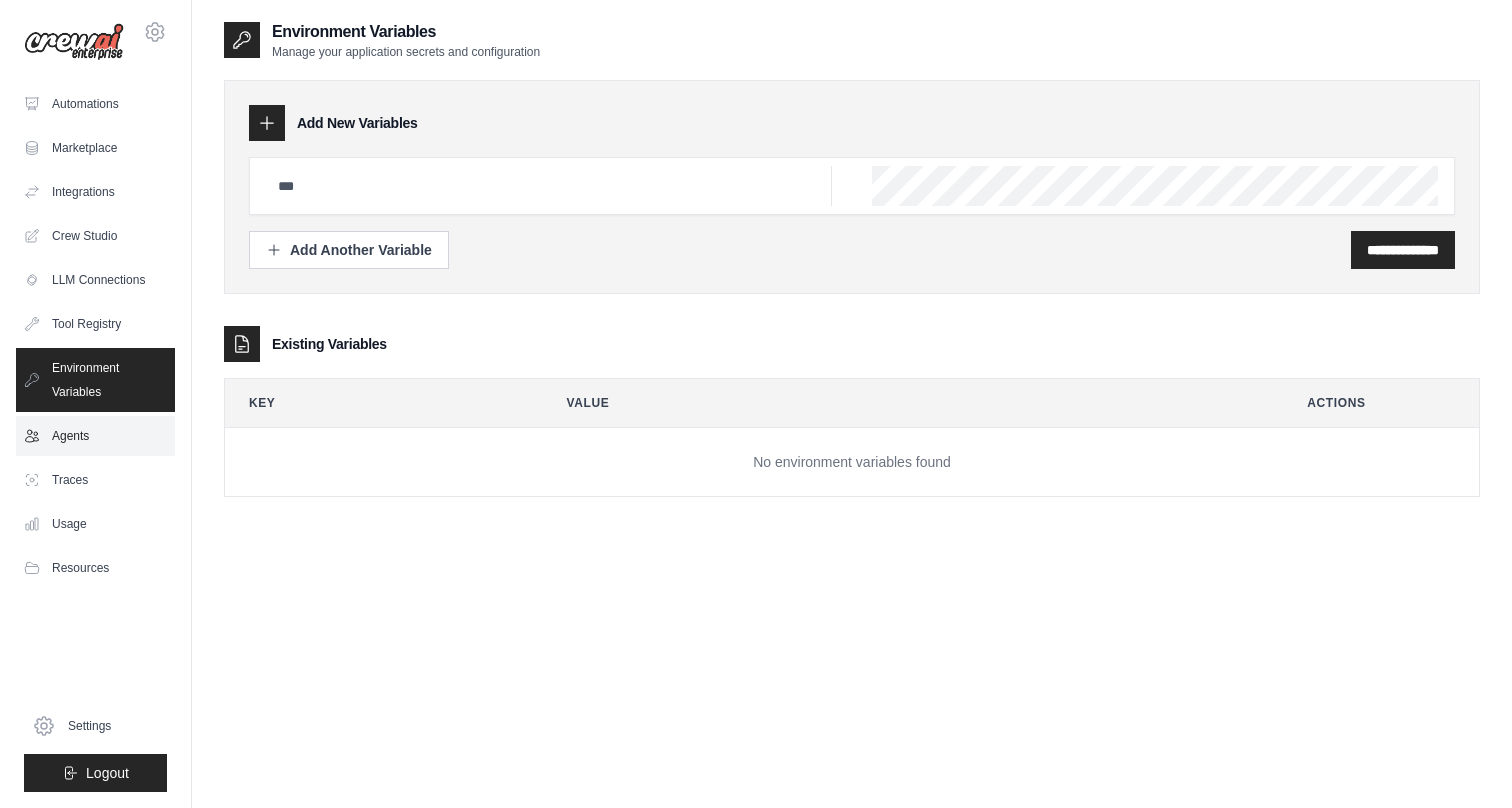 click on "Agents" at bounding box center (95, 436) 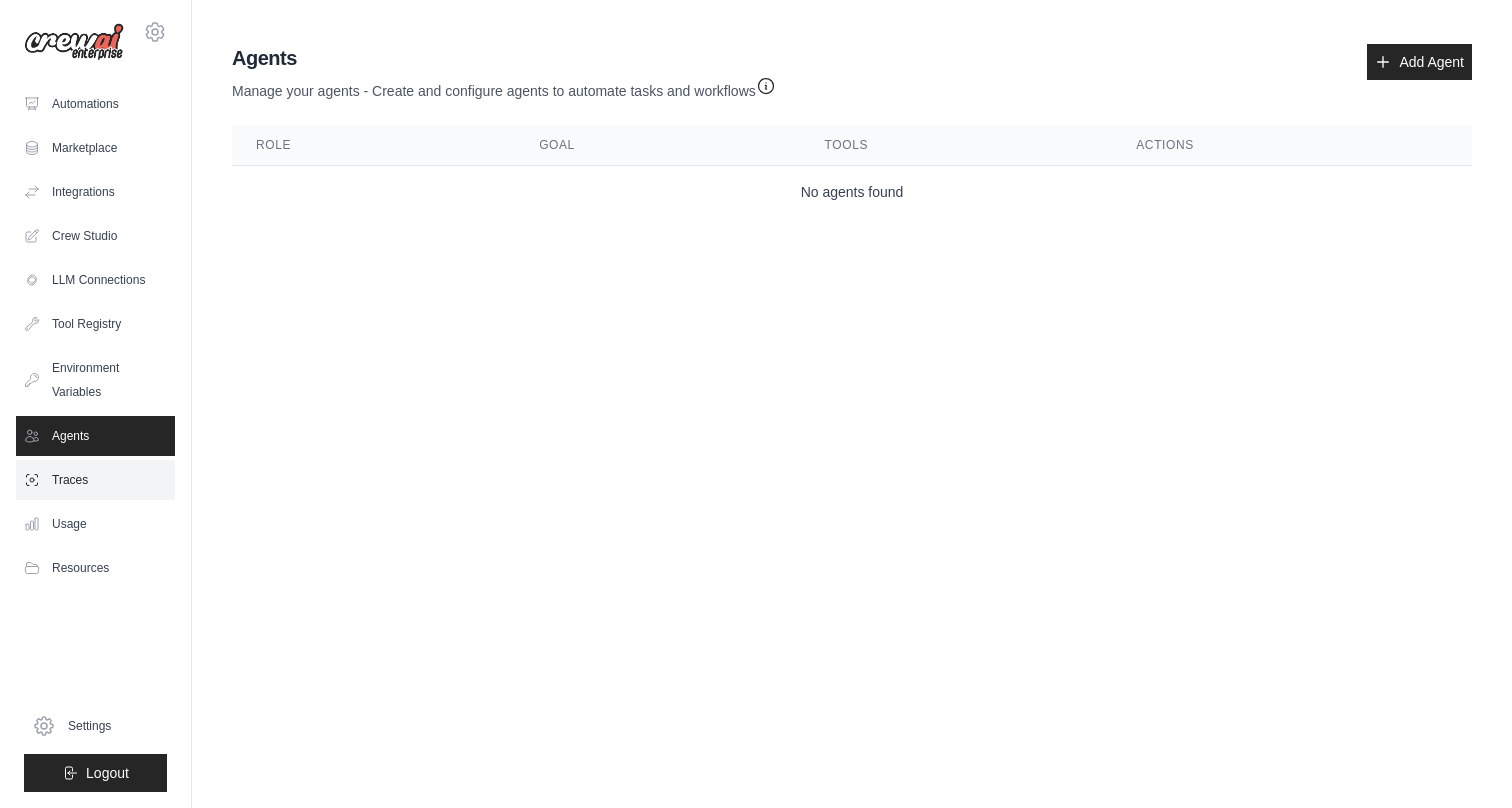 click on "Traces" at bounding box center [95, 480] 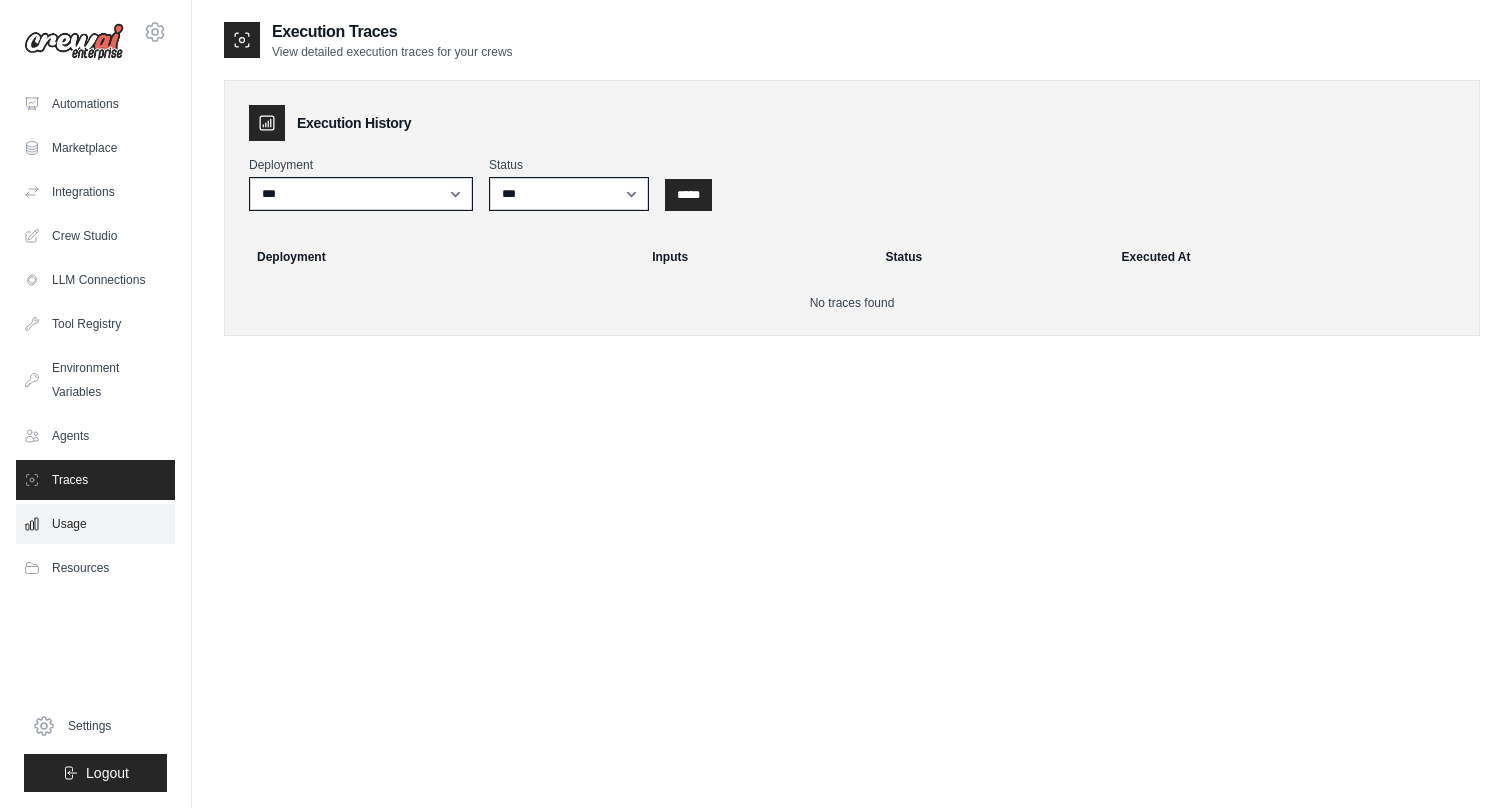 click on "Usage" at bounding box center (95, 524) 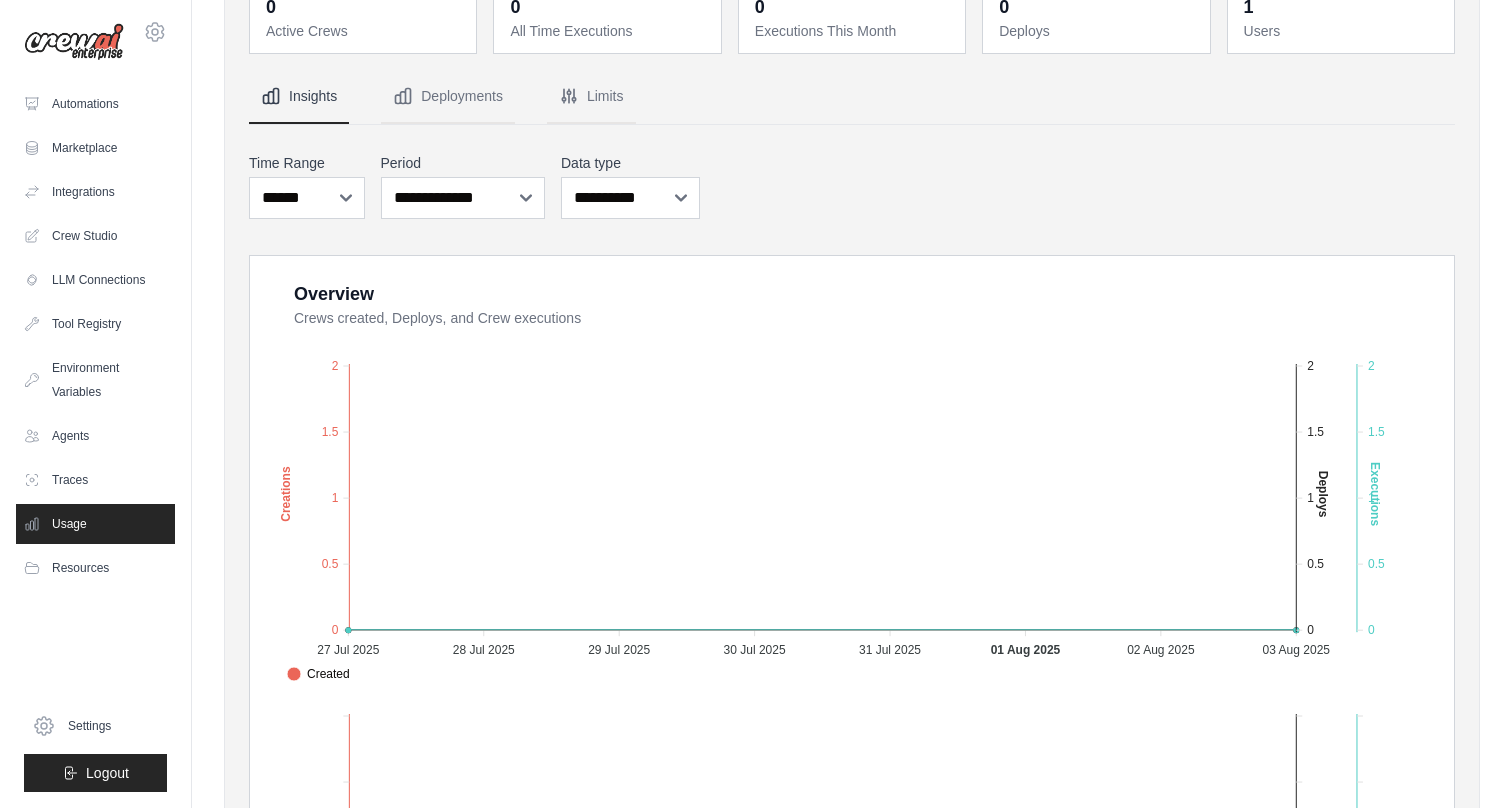 scroll, scrollTop: 141, scrollLeft: 0, axis: vertical 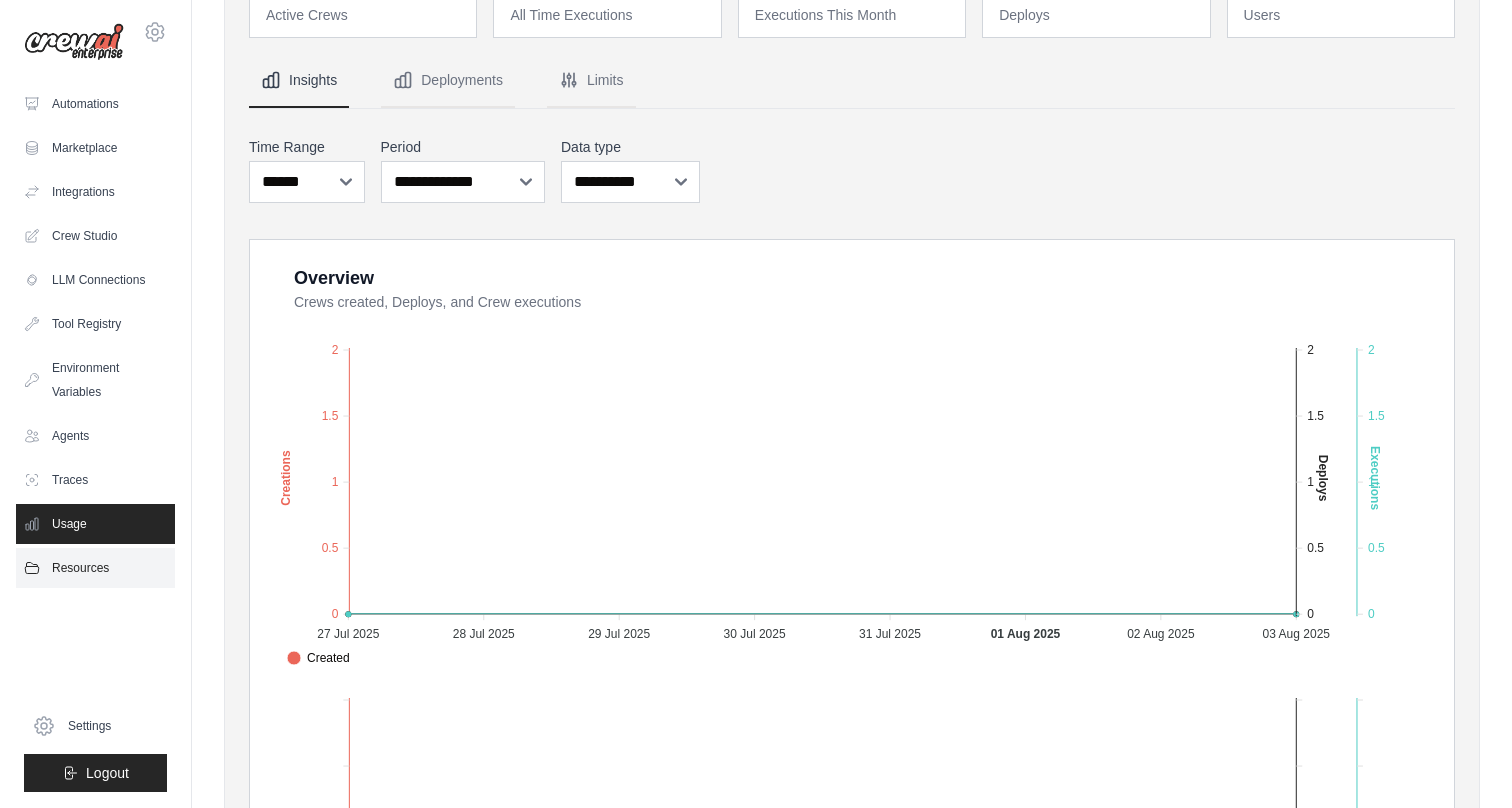 click on "Resources" at bounding box center (95, 568) 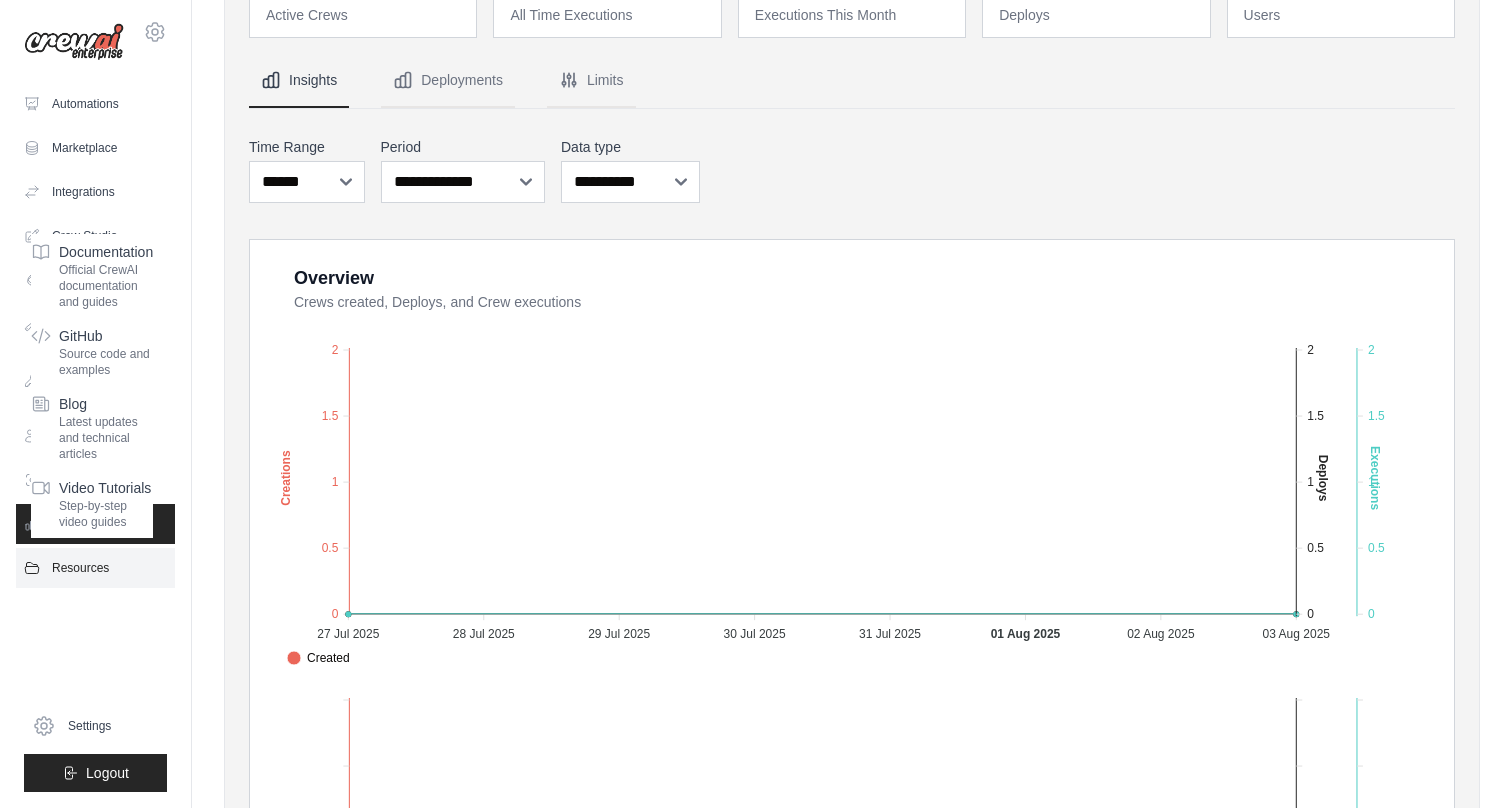 click on "Resources" at bounding box center [95, 568] 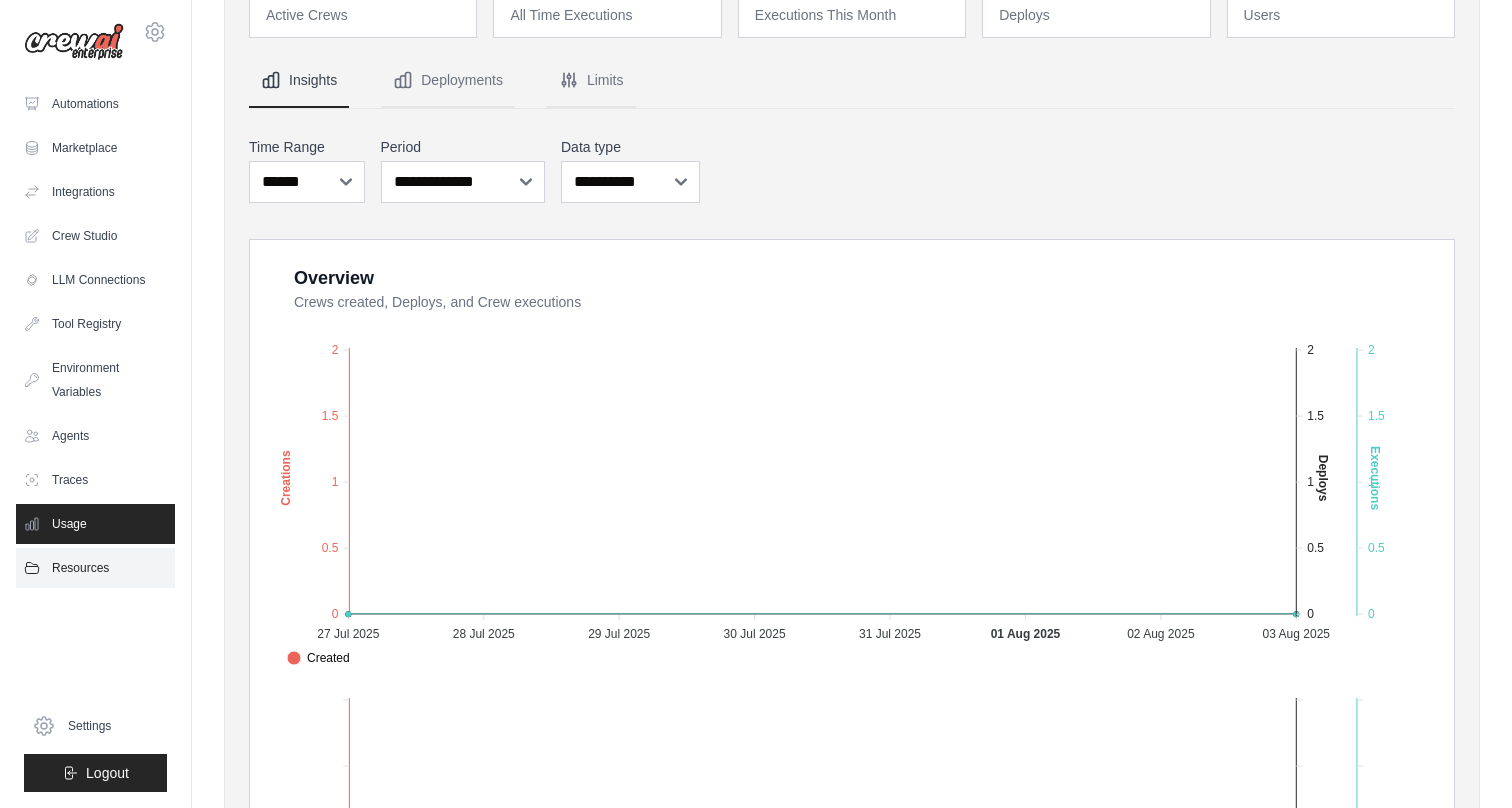 click on "Resources" at bounding box center [95, 568] 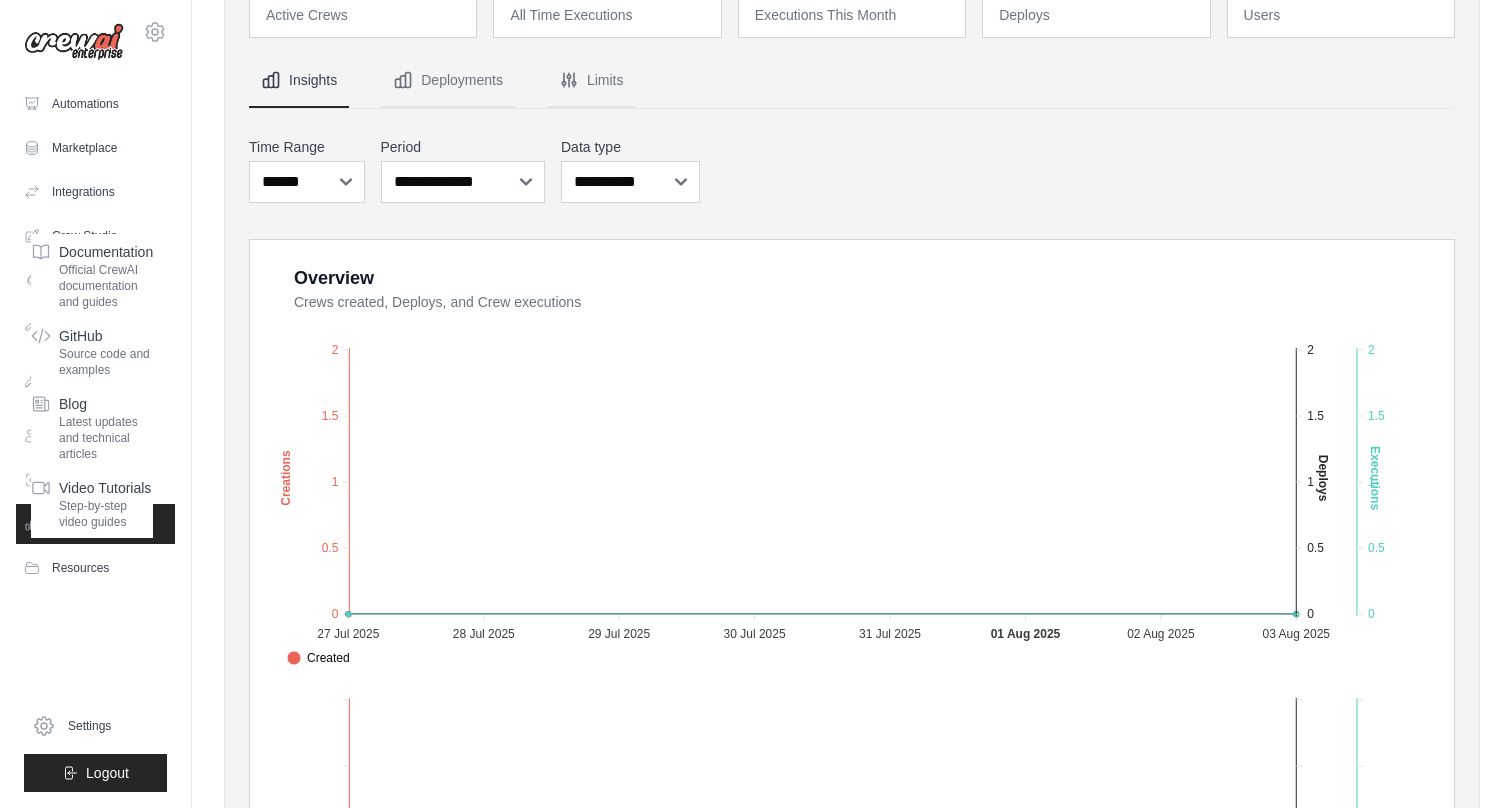 click on "Automations
Marketplace
Integrations
Crew Studio
LLM Connections
Documentation" at bounding box center [95, 438] 